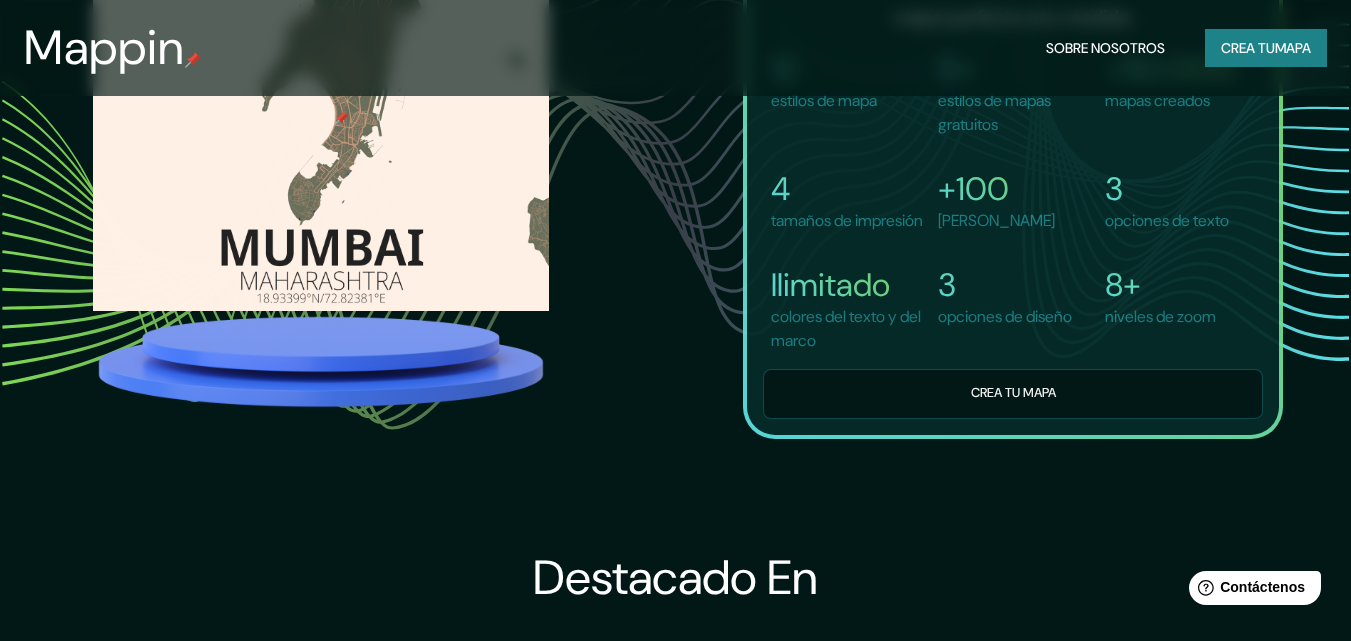scroll, scrollTop: 1500, scrollLeft: 0, axis: vertical 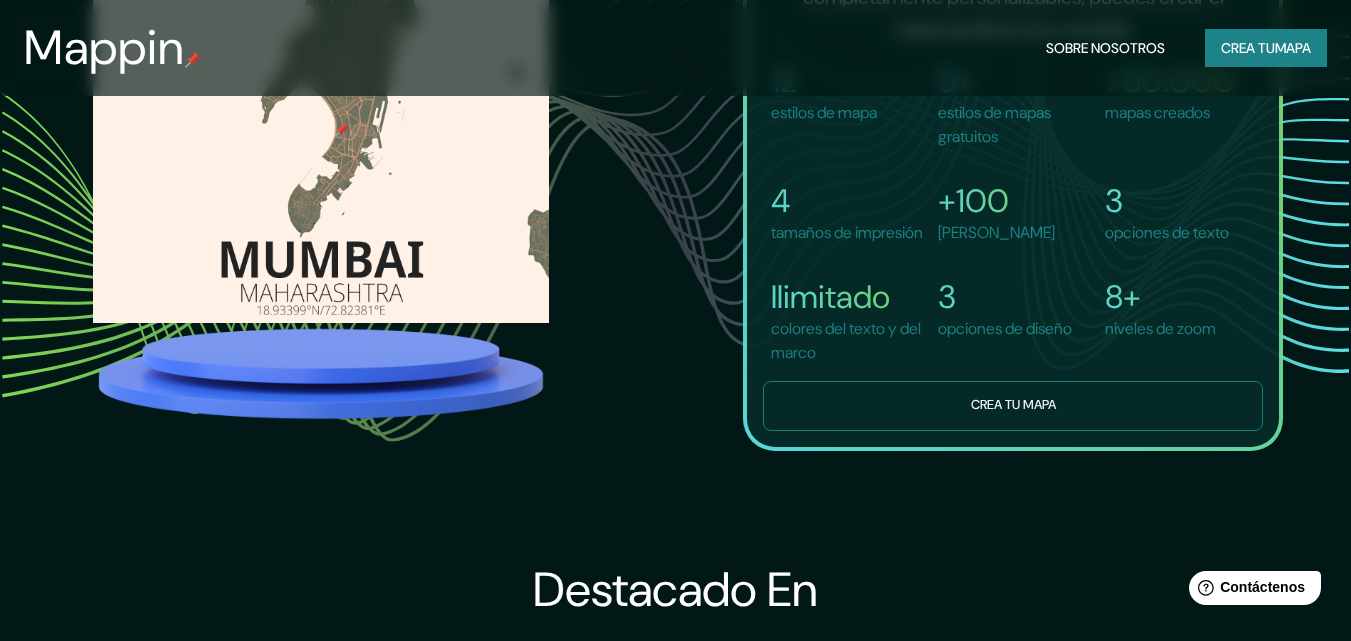 click on "Crea tu mapa" at bounding box center (1013, 405) 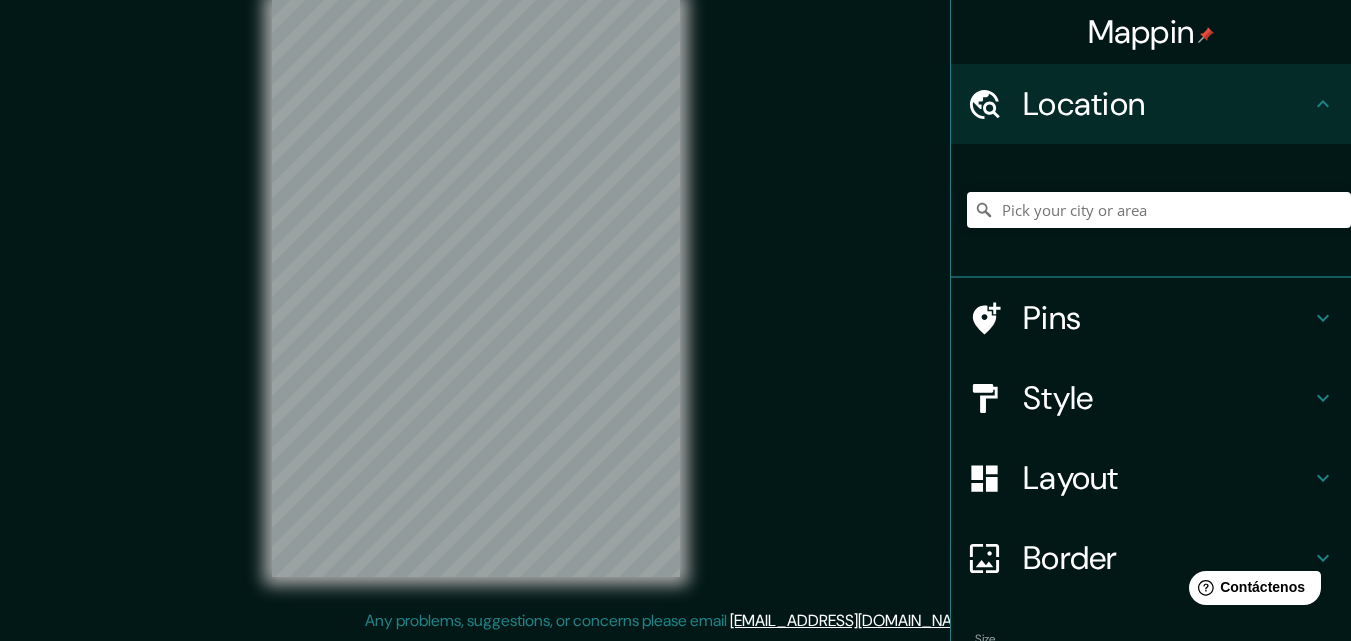 scroll, scrollTop: 0, scrollLeft: 0, axis: both 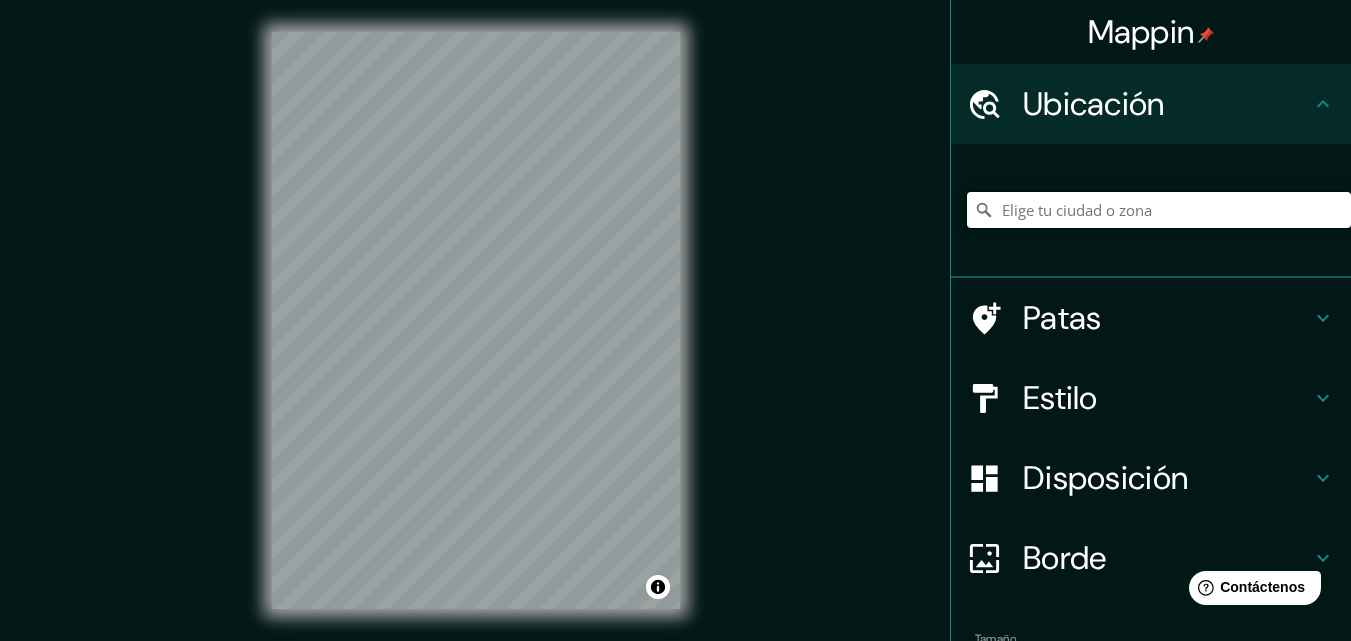 click at bounding box center (1159, 210) 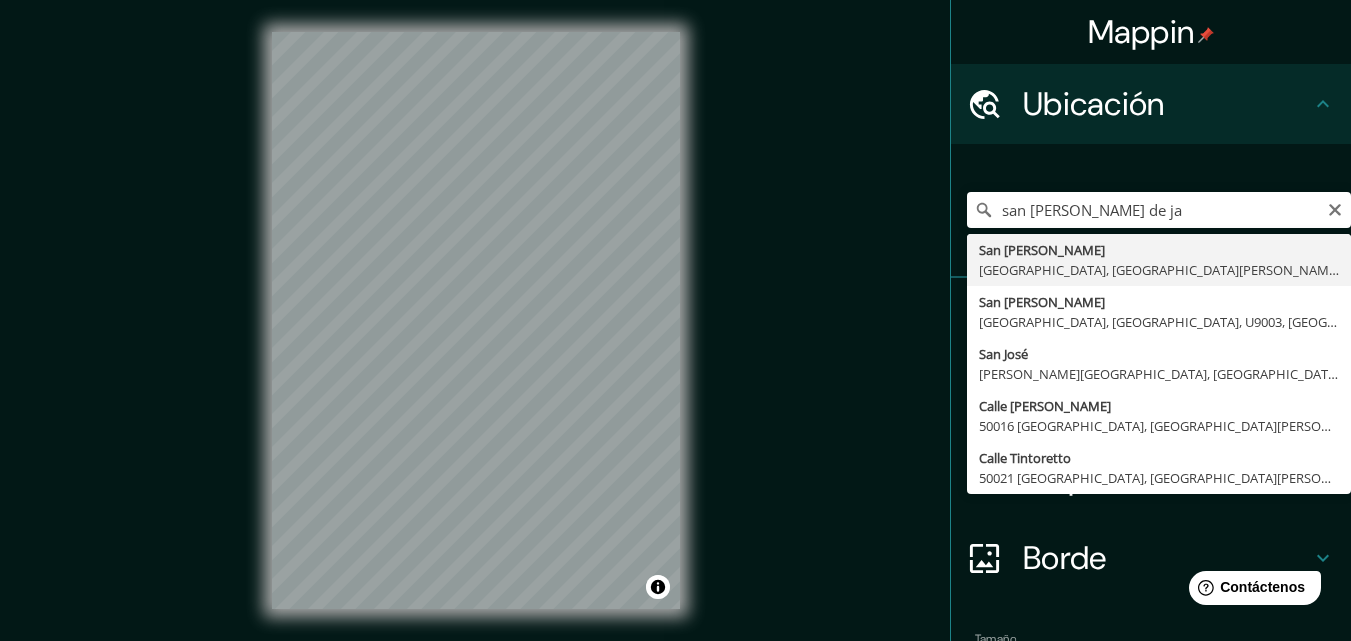 type on "San [PERSON_NAME], [GEOGRAPHIC_DATA], [GEOGRAPHIC_DATA][PERSON_NAME], [GEOGRAPHIC_DATA]" 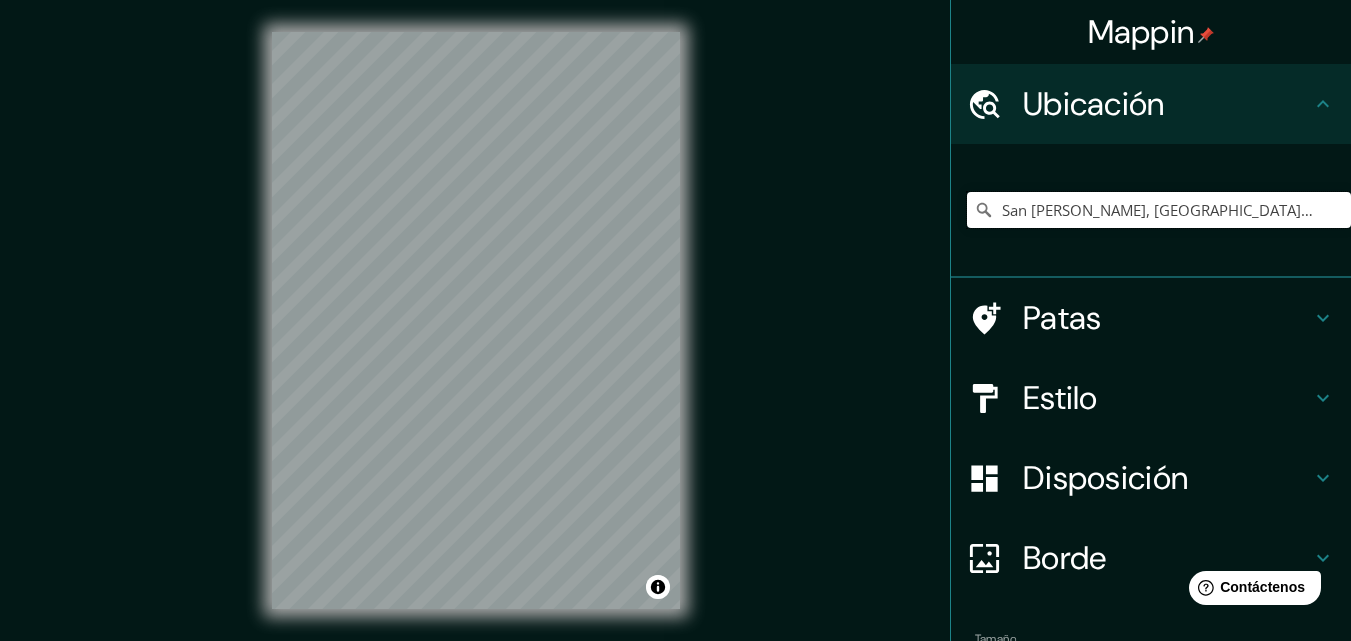 scroll, scrollTop: 0, scrollLeft: 0, axis: both 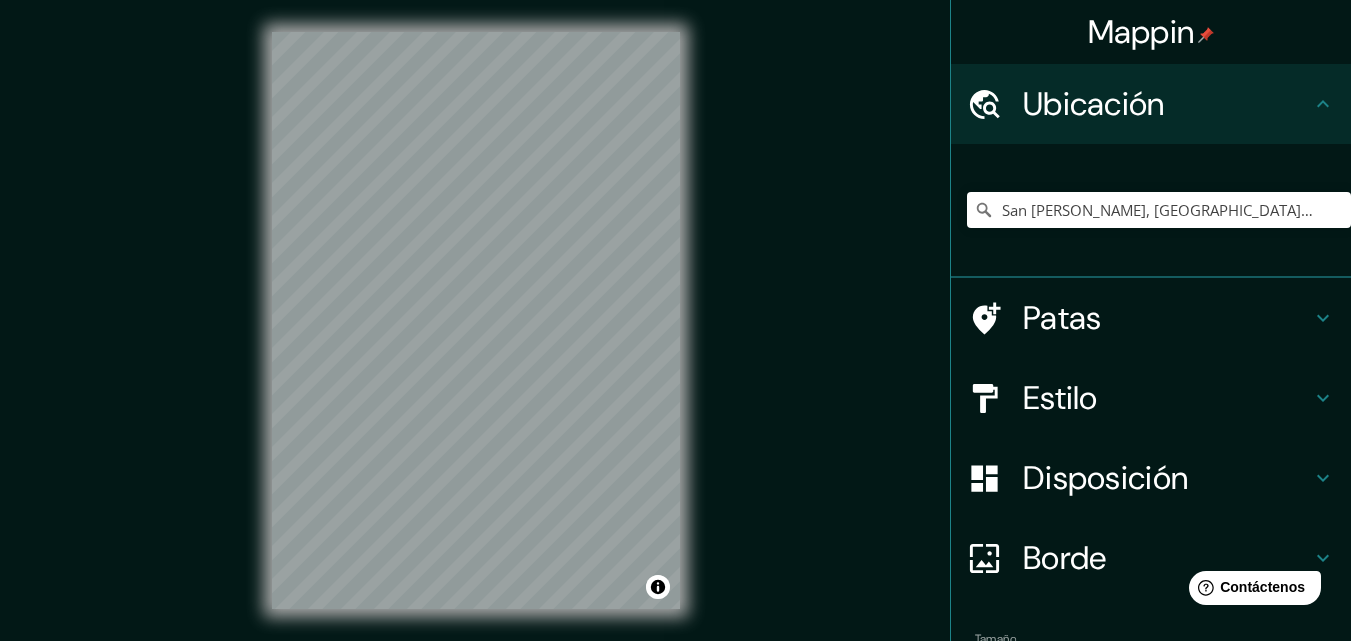 drag, startPoint x: 706, startPoint y: 494, endPoint x: 710, endPoint y: 462, distance: 32.24903 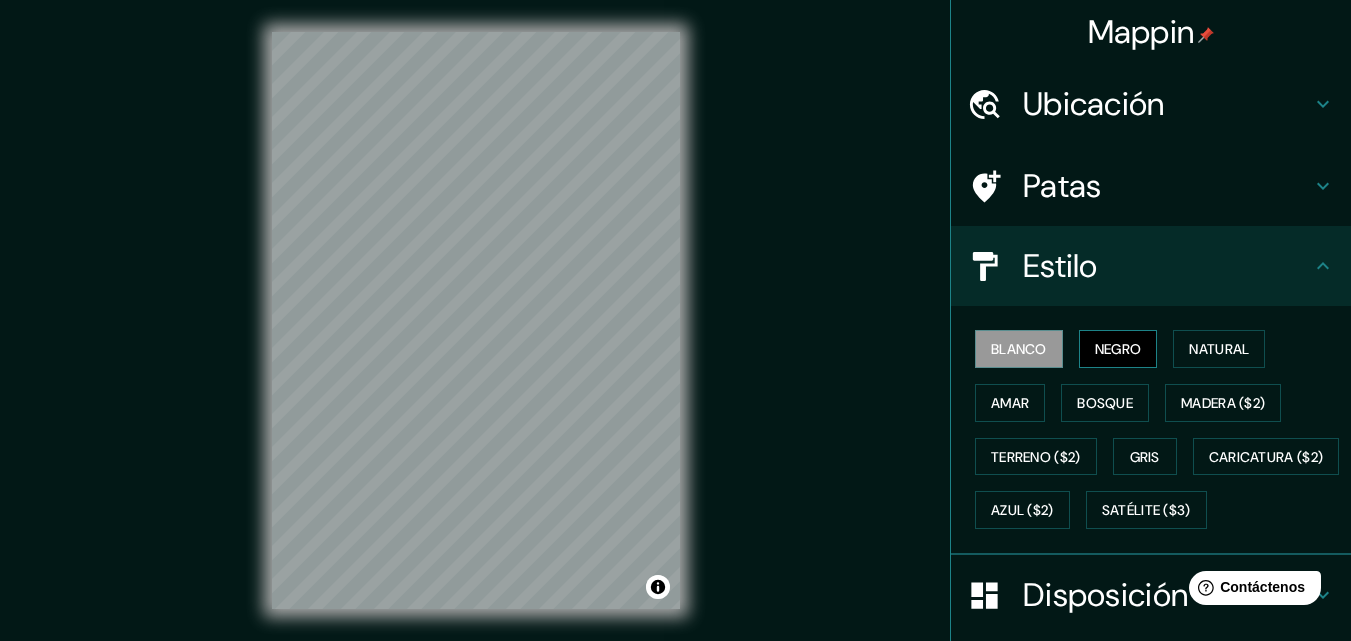 click on "Negro" at bounding box center [1118, 349] 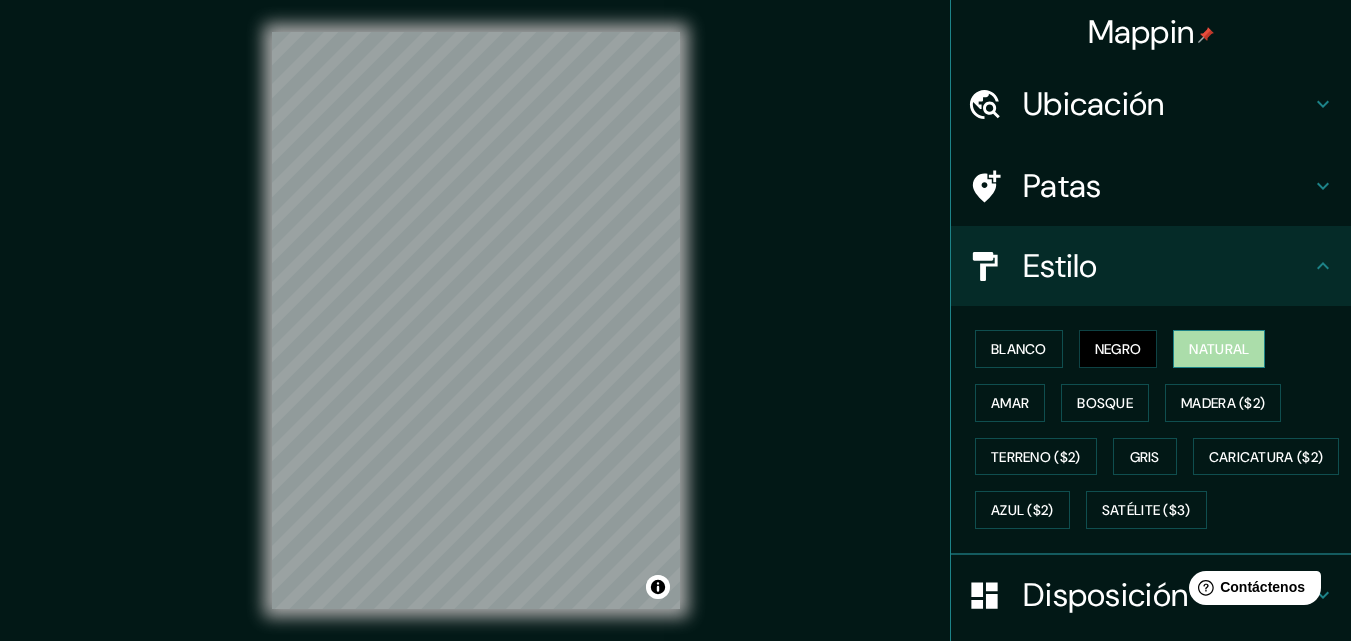 click on "Natural" at bounding box center (1219, 349) 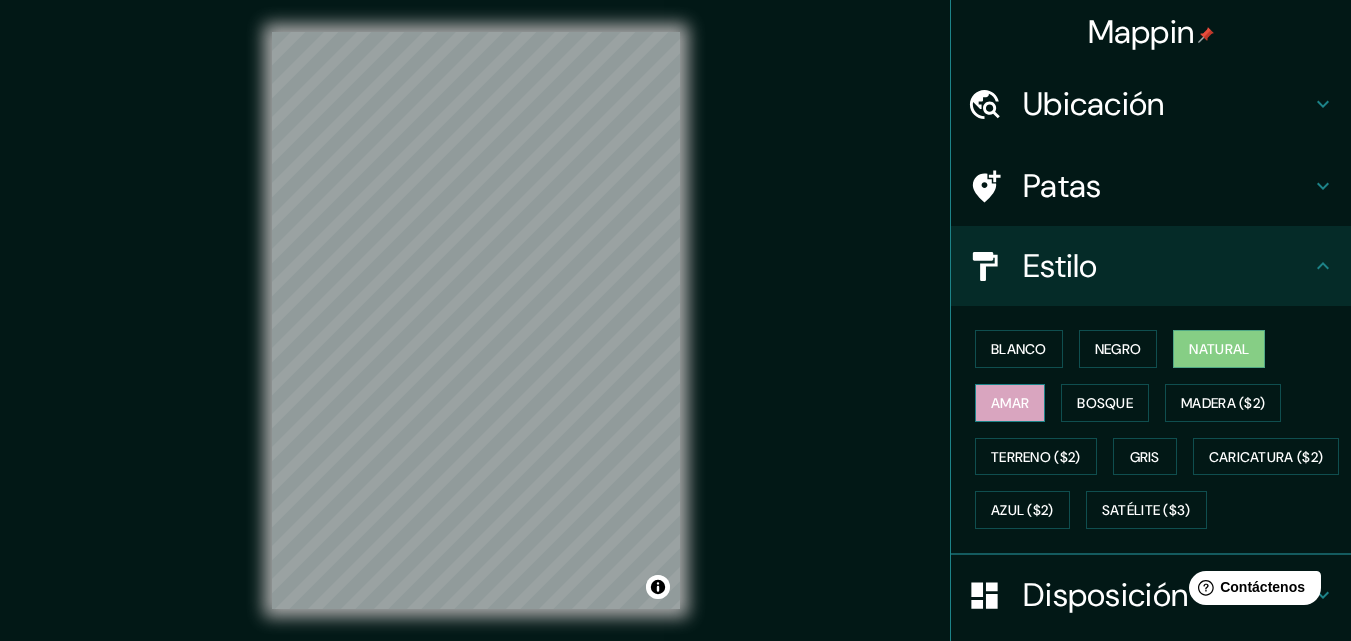click on "Amar" at bounding box center (1010, 403) 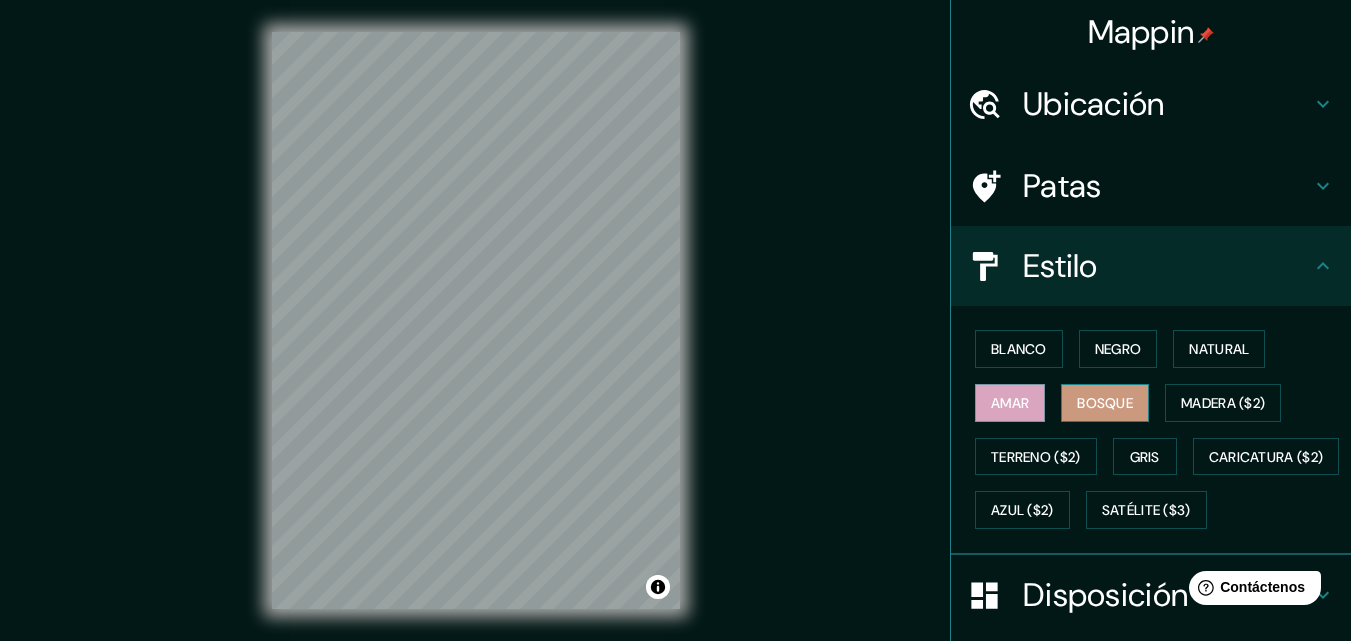 click on "Bosque" at bounding box center (1105, 403) 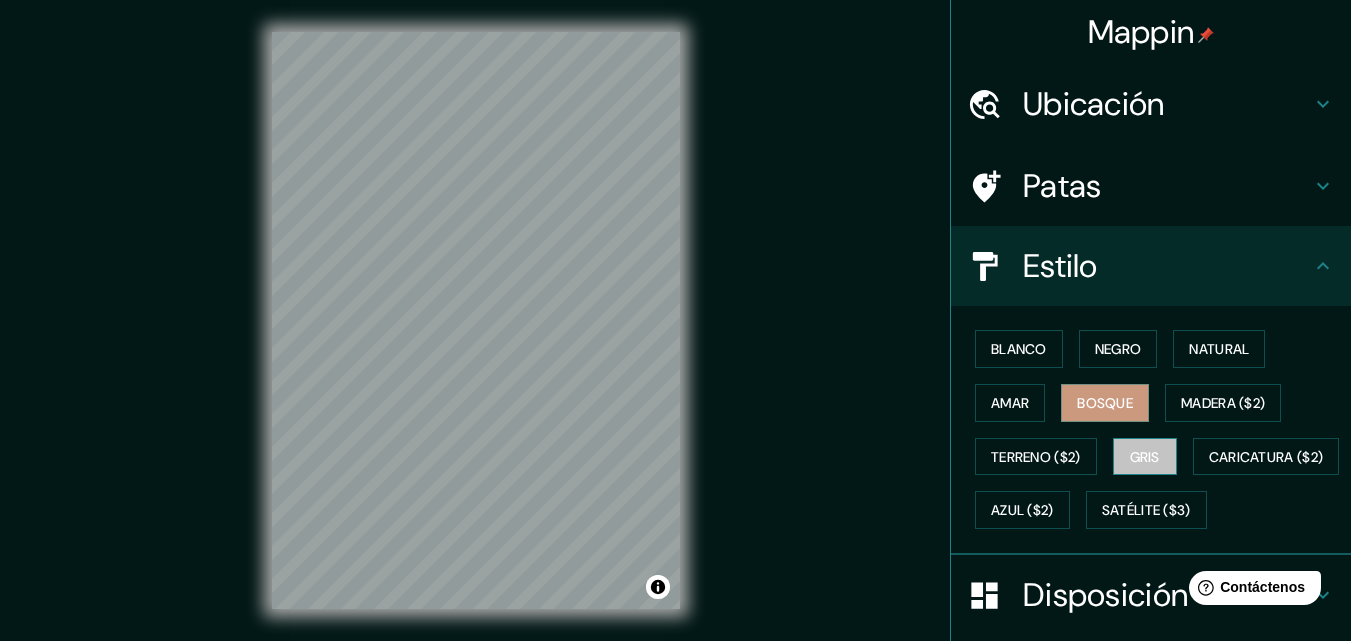 click on "Gris" at bounding box center [1145, 457] 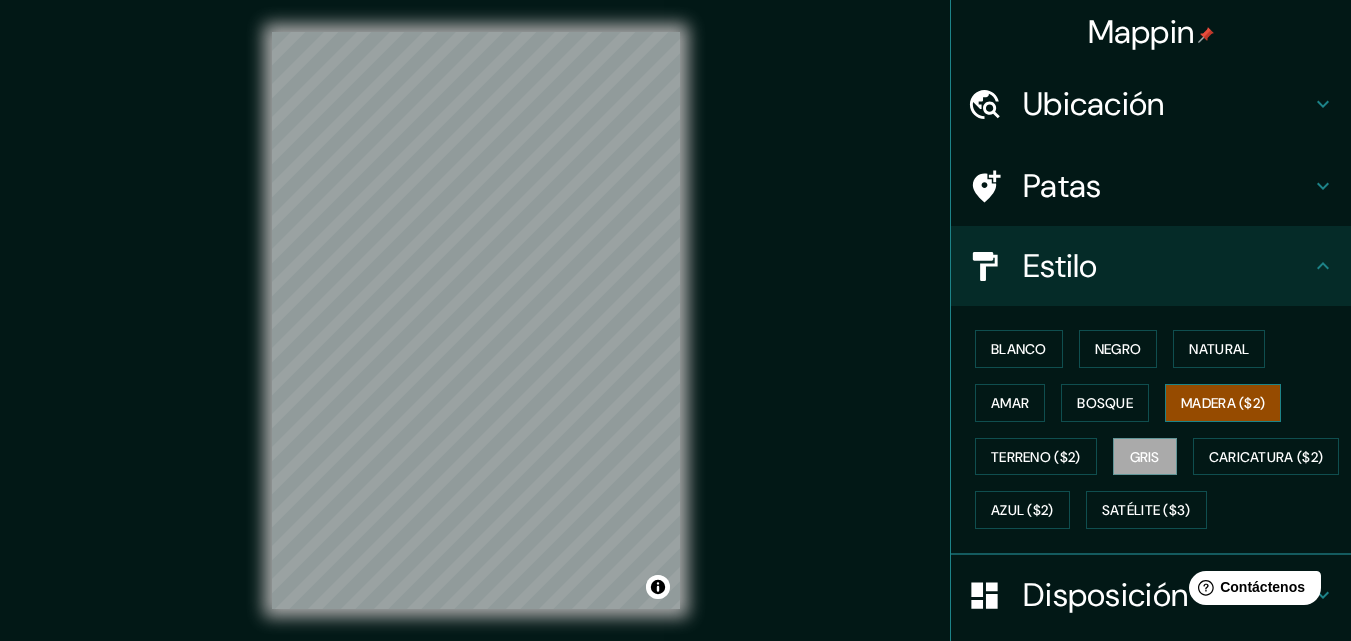 click on "Madera ($2)" at bounding box center [1223, 403] 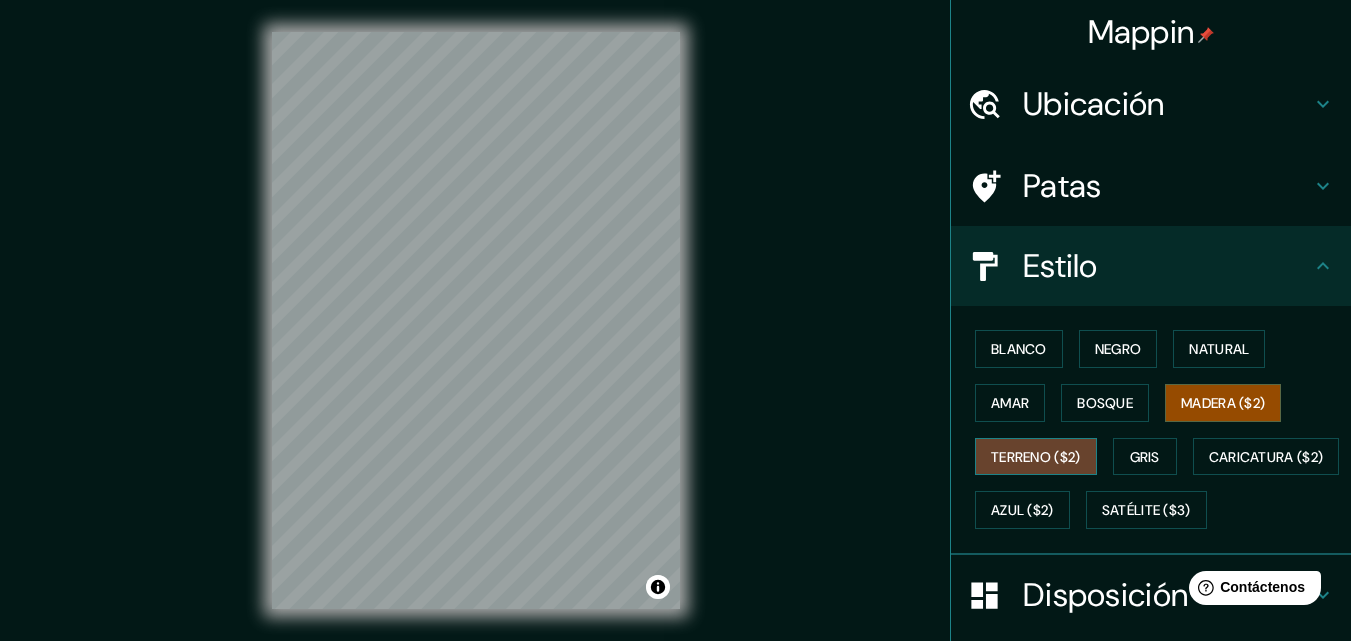 click on "Terreno ($2)" at bounding box center (1036, 457) 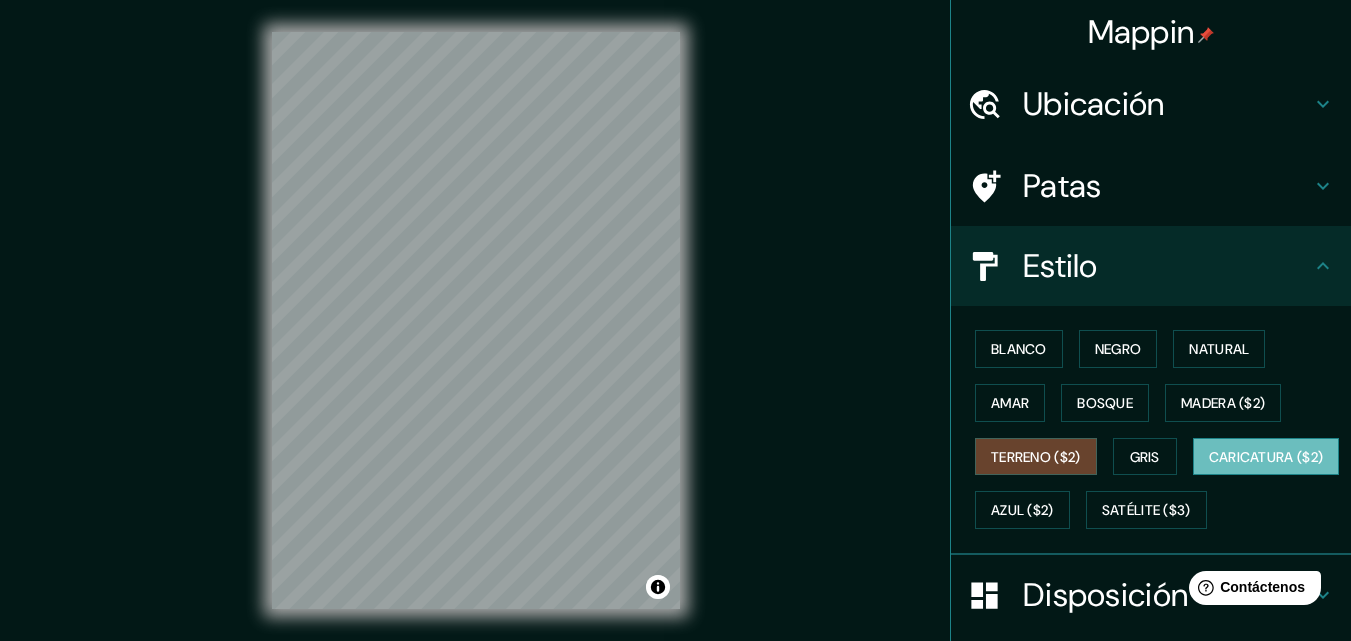 click on "Caricatura ($2)" at bounding box center [1266, 457] 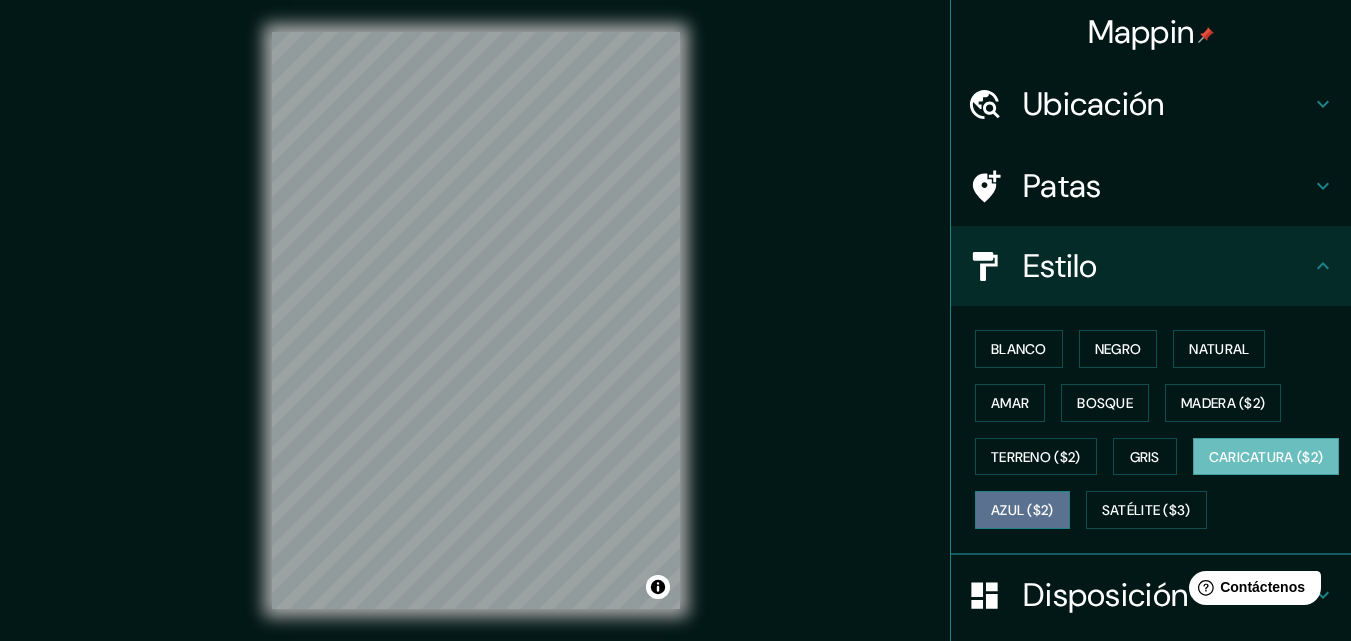click on "Azul ($2)" at bounding box center [1022, 511] 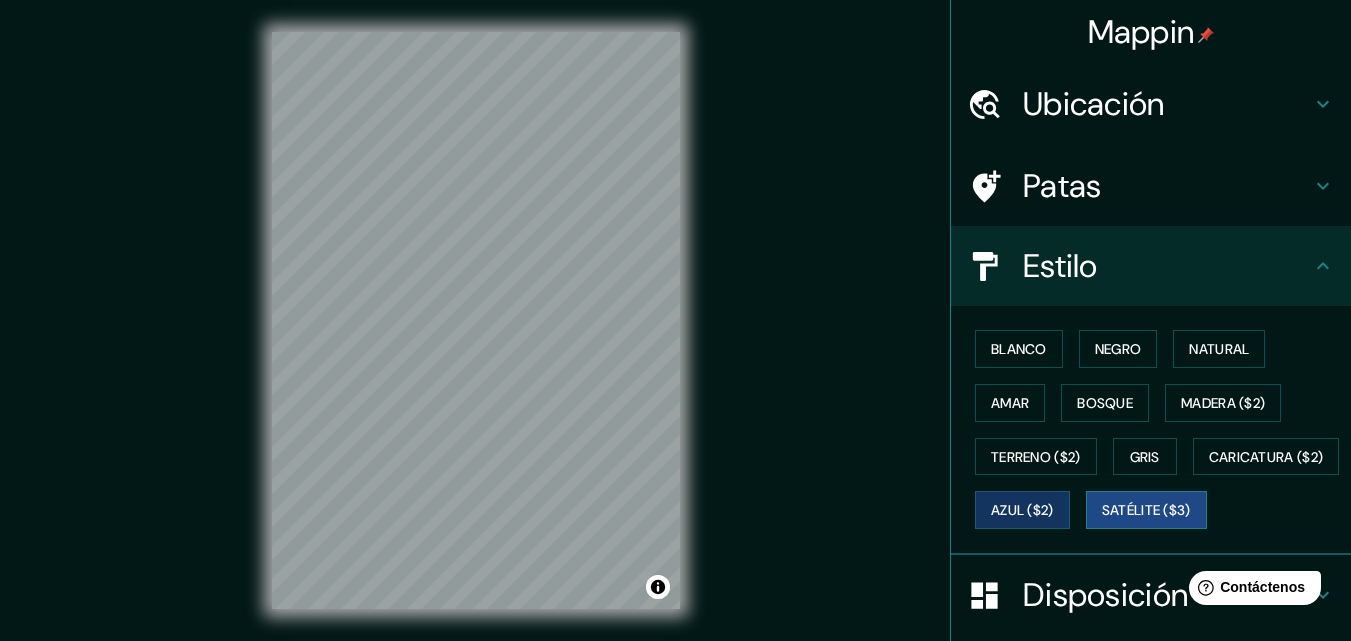 click on "Satélite ($3)" at bounding box center [1146, 511] 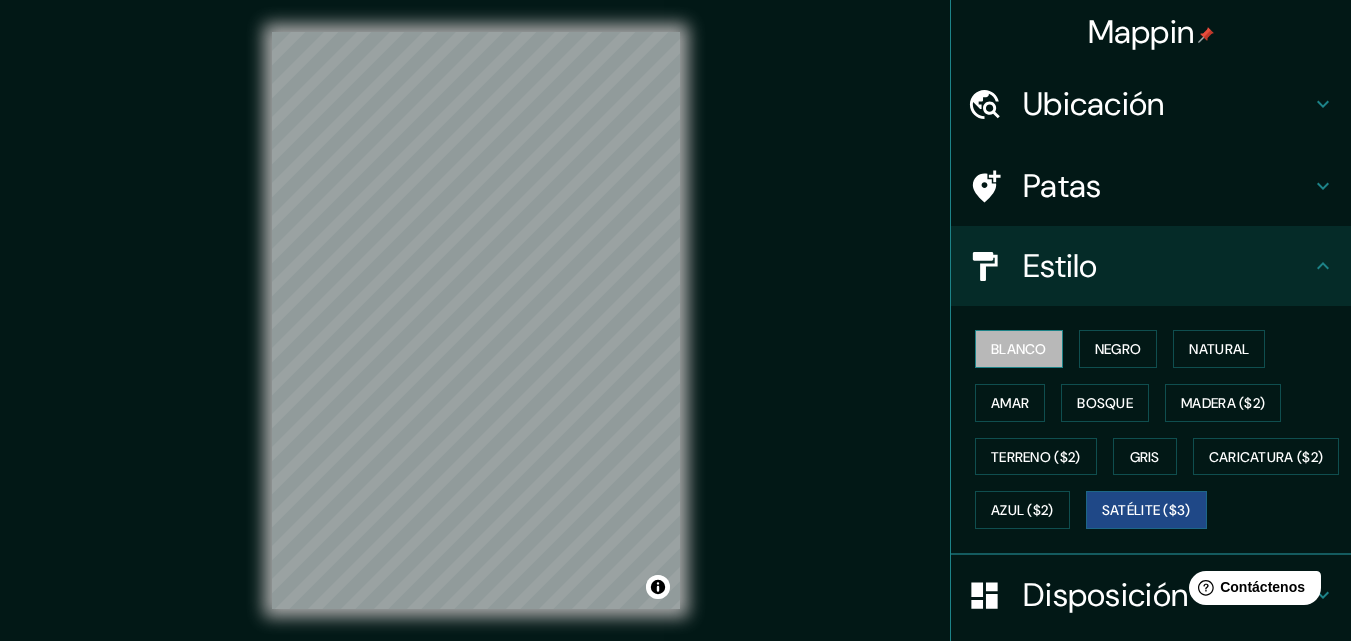 click on "Blanco" at bounding box center [1019, 349] 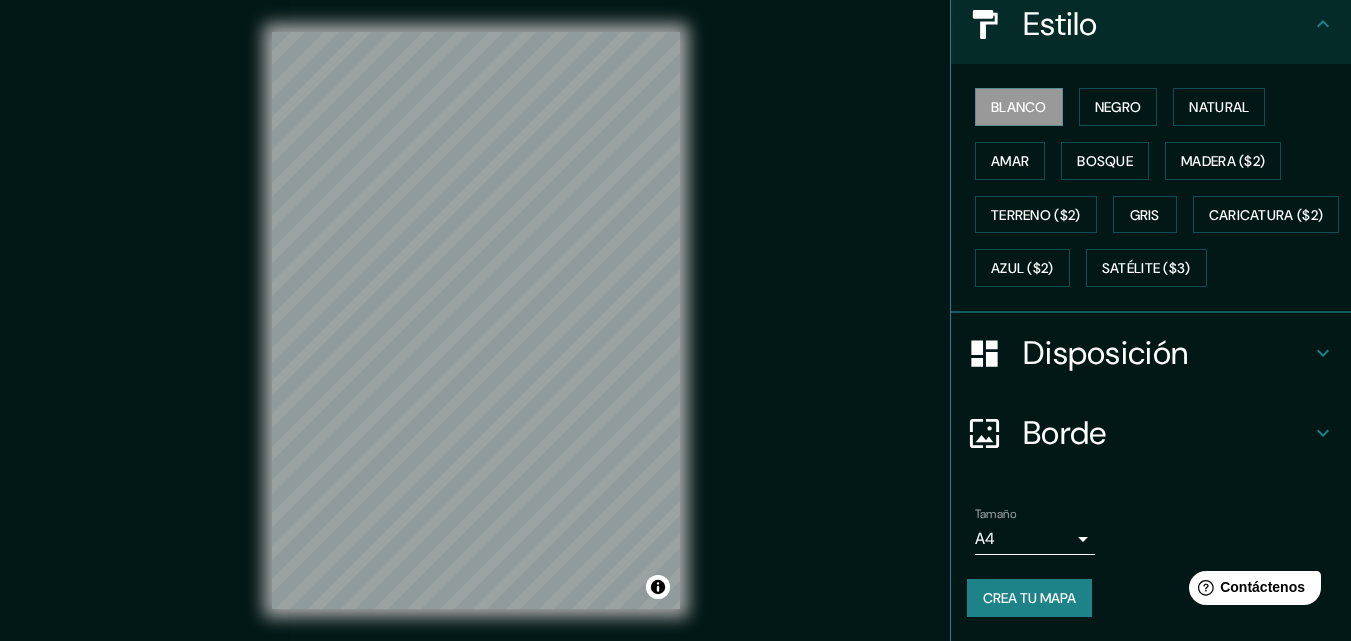 scroll, scrollTop: 295, scrollLeft: 0, axis: vertical 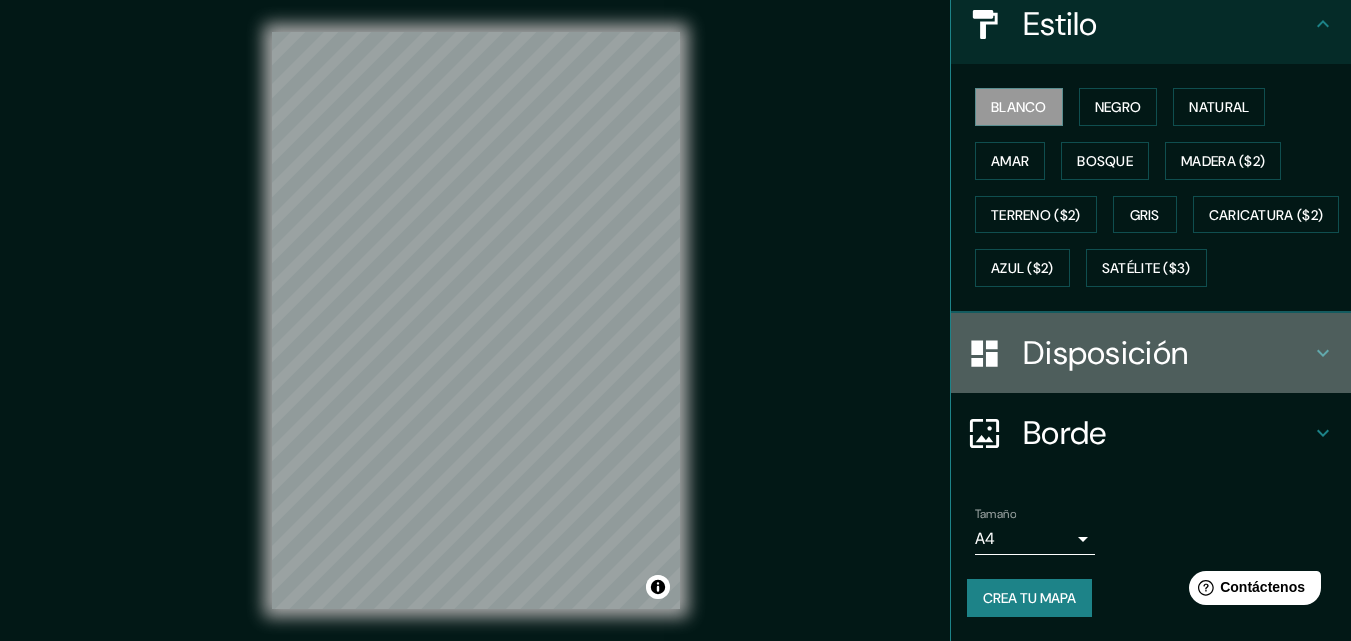 click on "Disposición" at bounding box center (1167, 353) 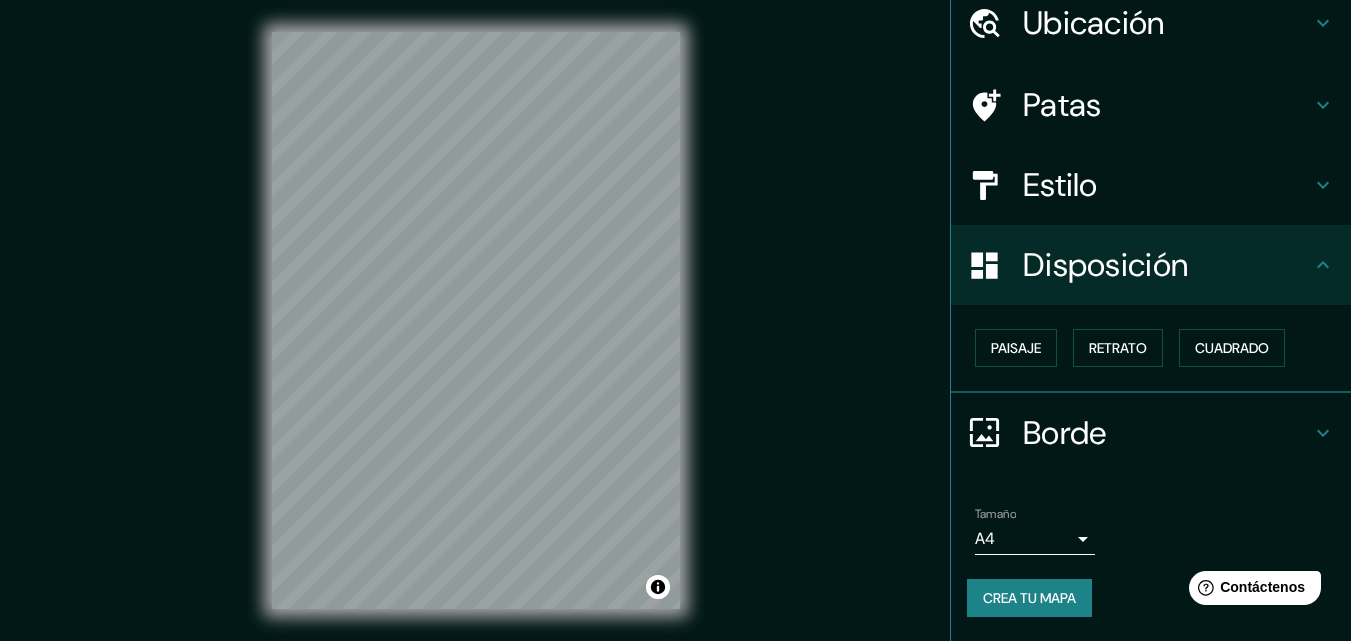 scroll, scrollTop: 80, scrollLeft: 0, axis: vertical 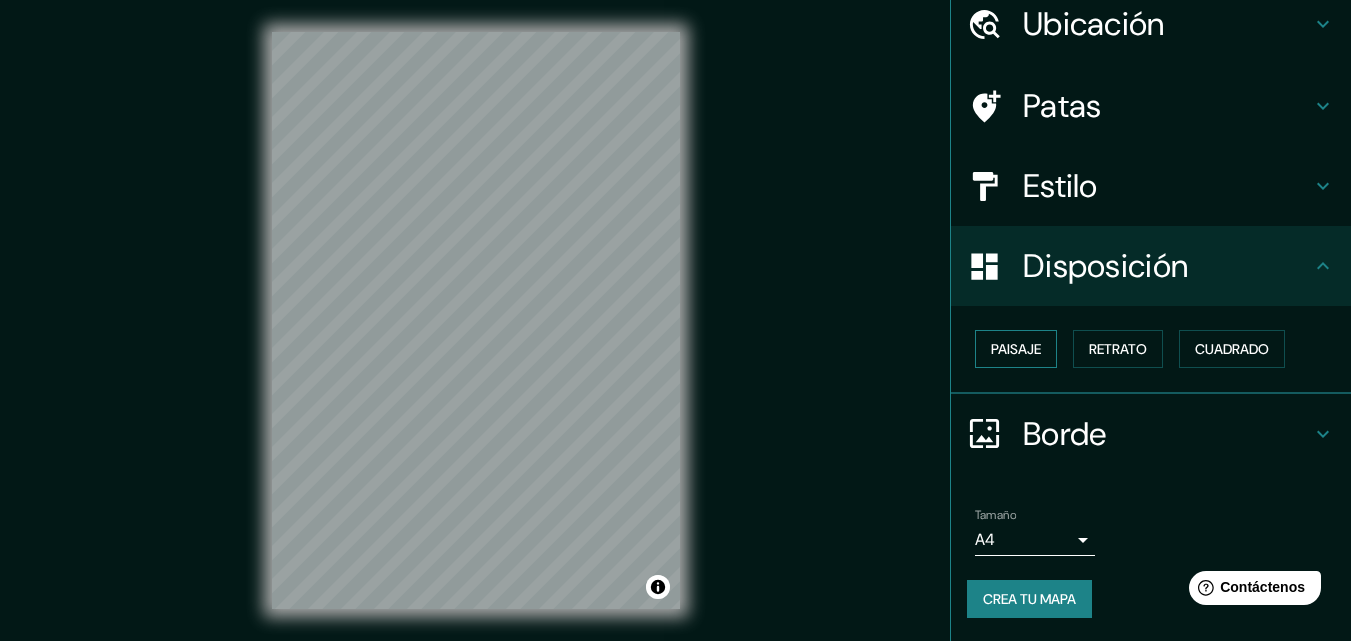 click on "Paisaje" at bounding box center [1016, 349] 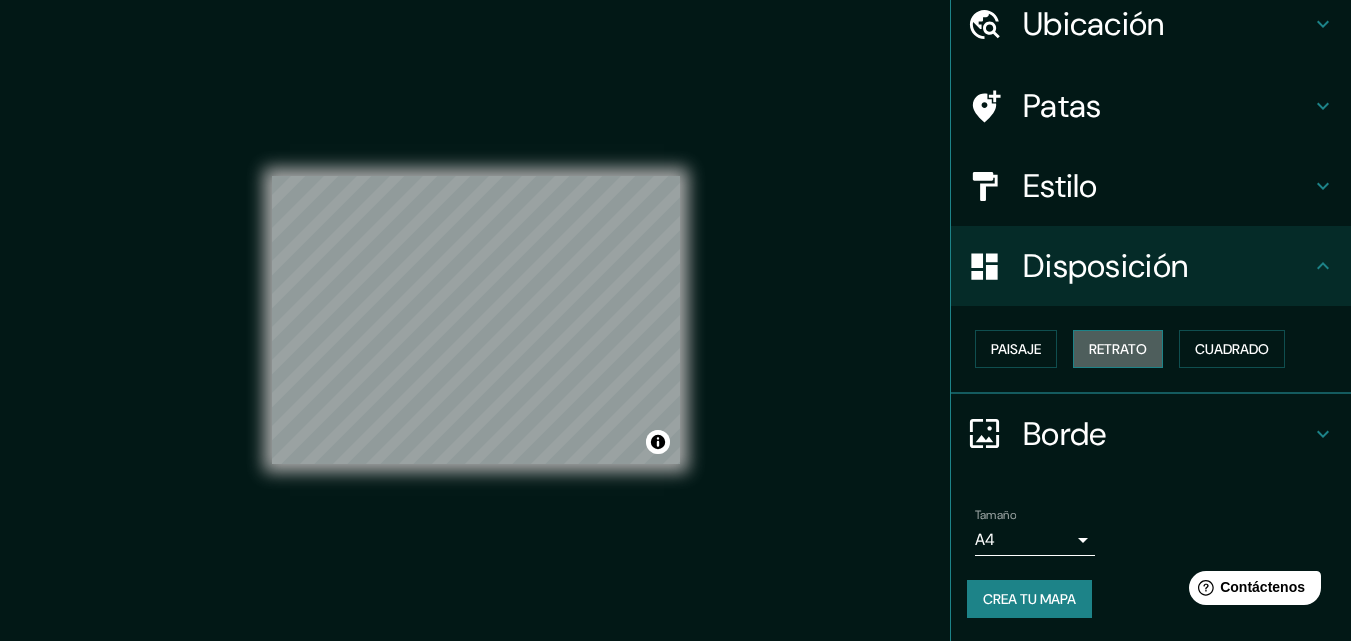 click on "Retrato" at bounding box center [1118, 349] 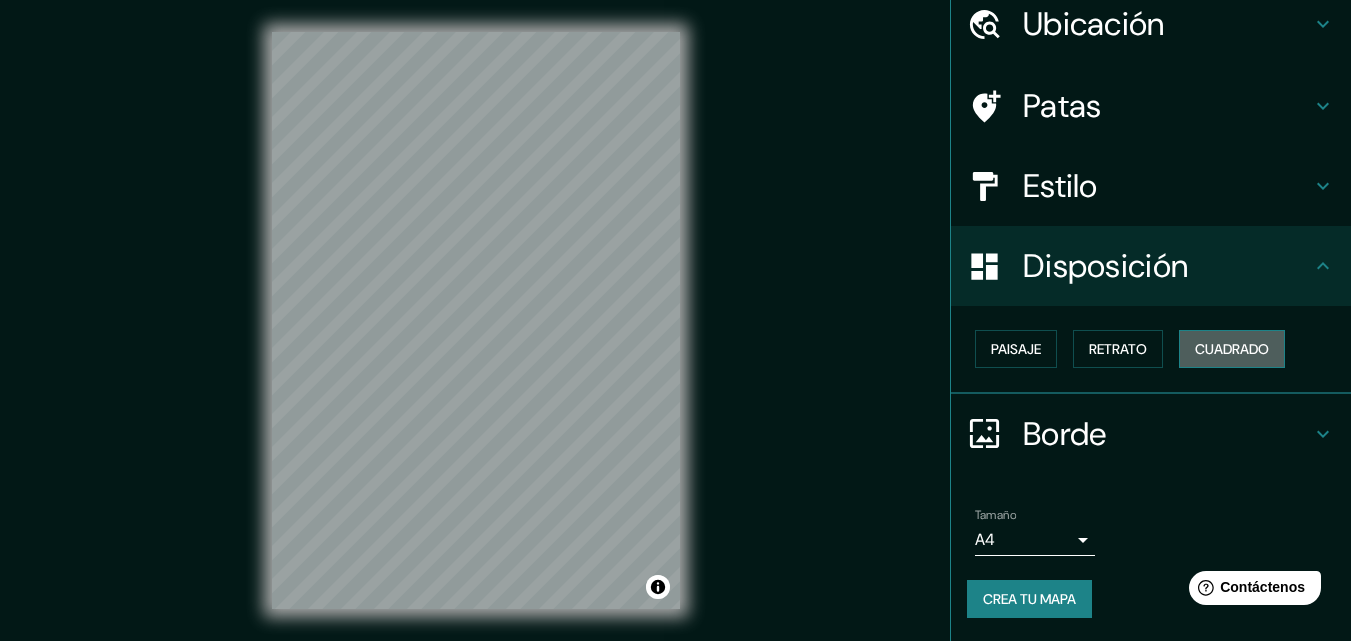 click on "Cuadrado" at bounding box center (1232, 349) 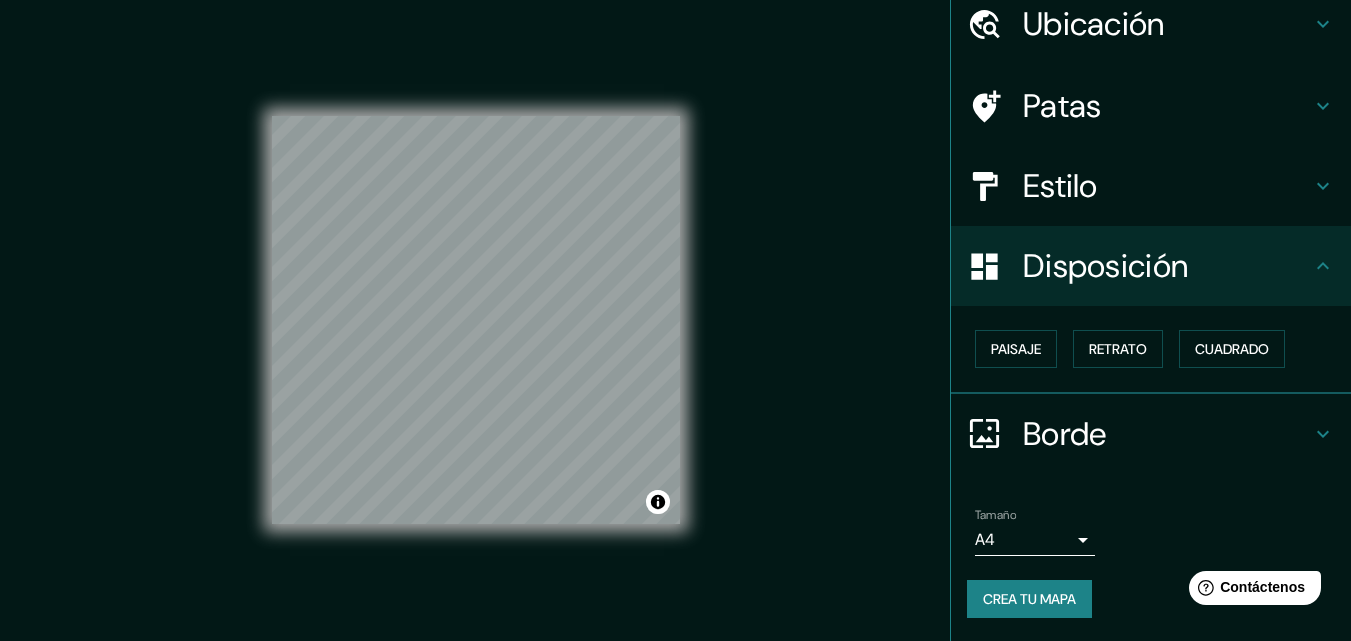 scroll, scrollTop: 32, scrollLeft: 0, axis: vertical 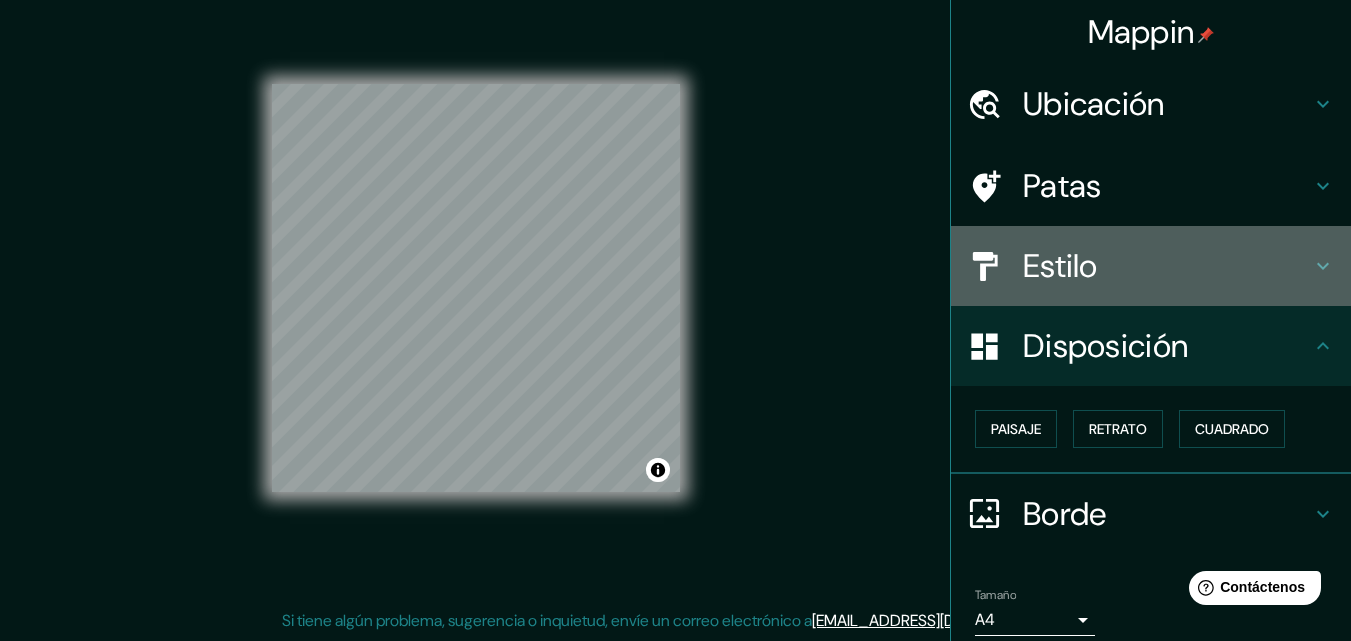 click on "Estilo" at bounding box center (1167, 266) 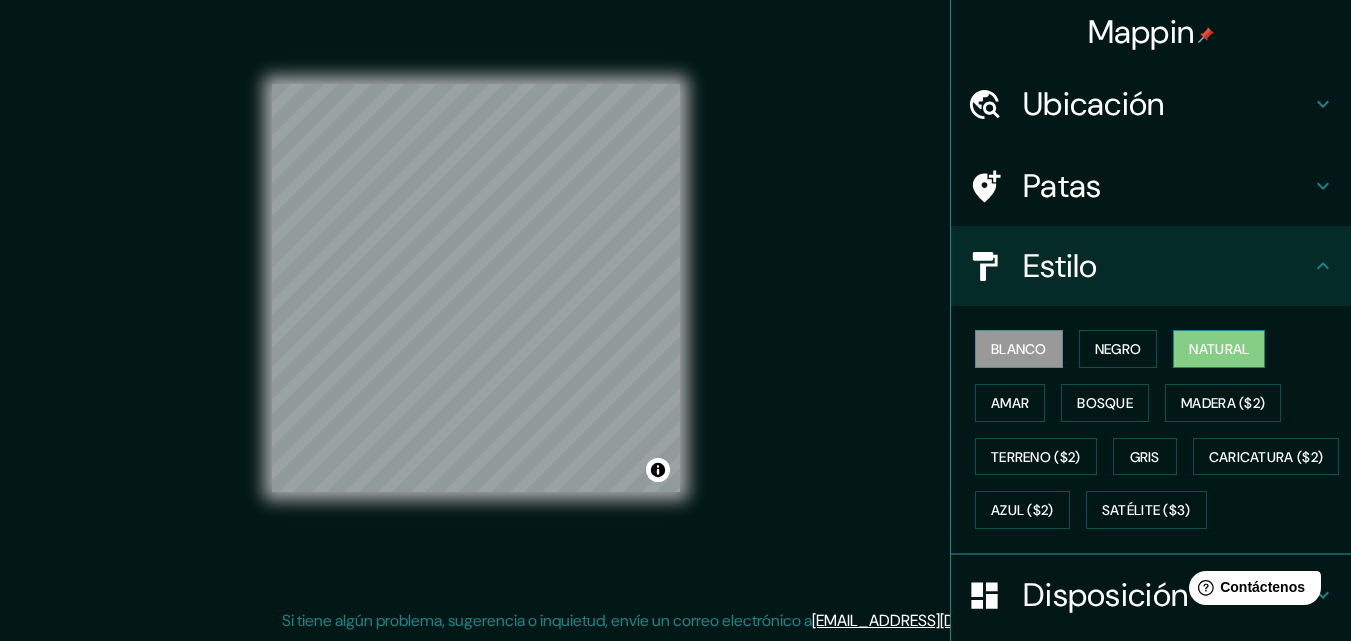 click on "Natural" at bounding box center [1219, 349] 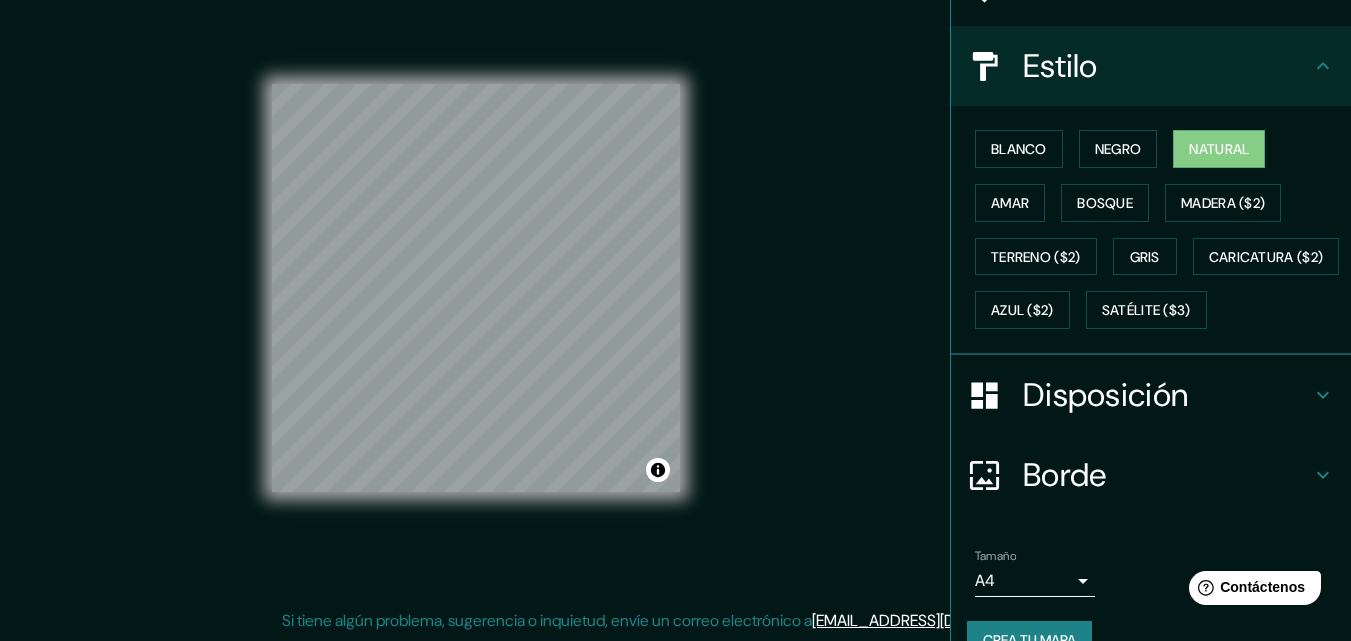scroll, scrollTop: 295, scrollLeft: 0, axis: vertical 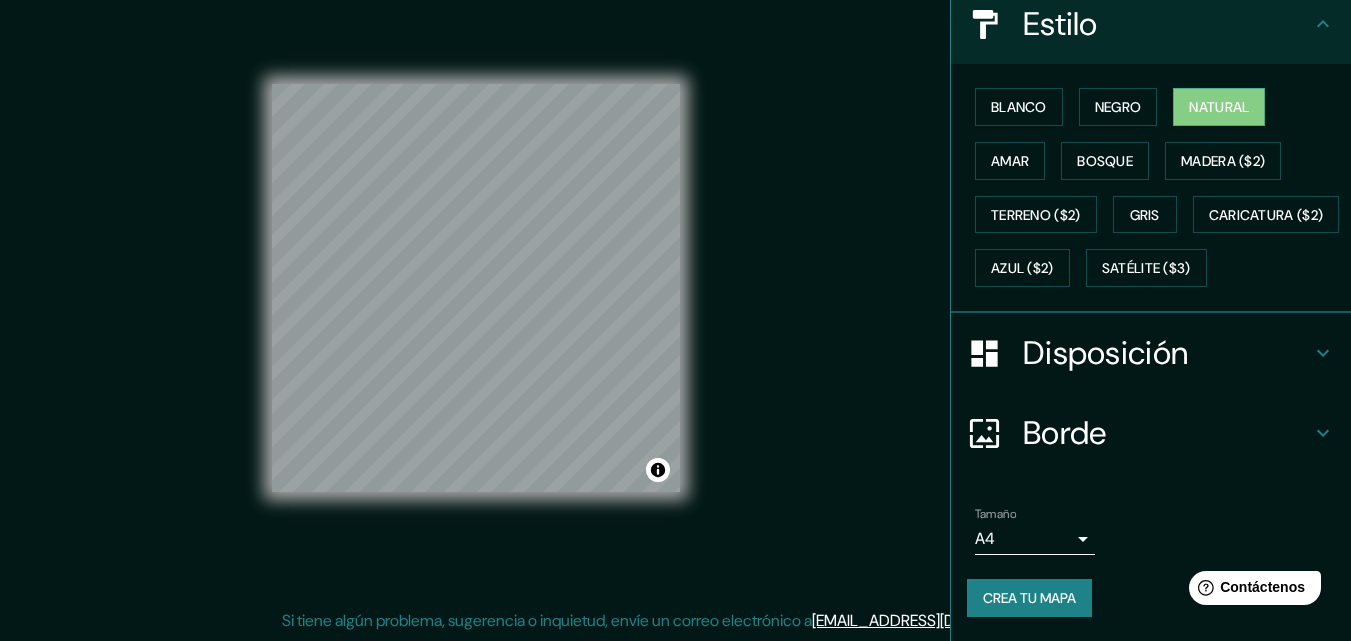 click on "Borde" at bounding box center [1167, 433] 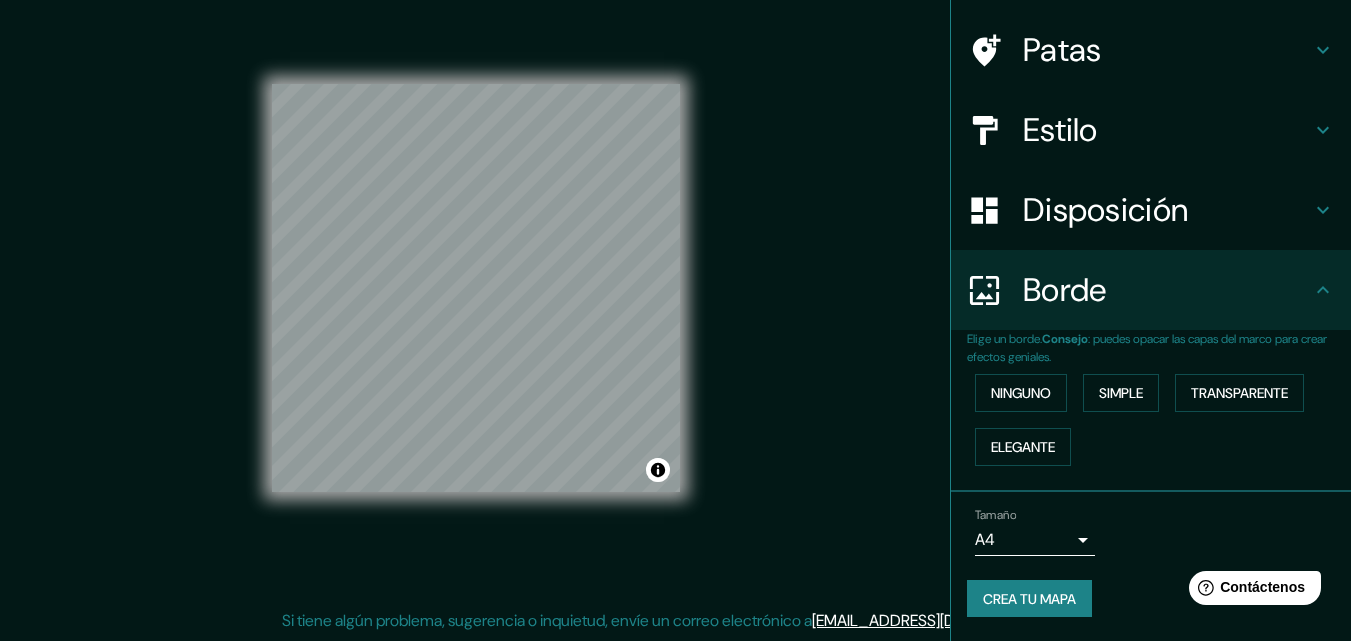 scroll, scrollTop: 136, scrollLeft: 0, axis: vertical 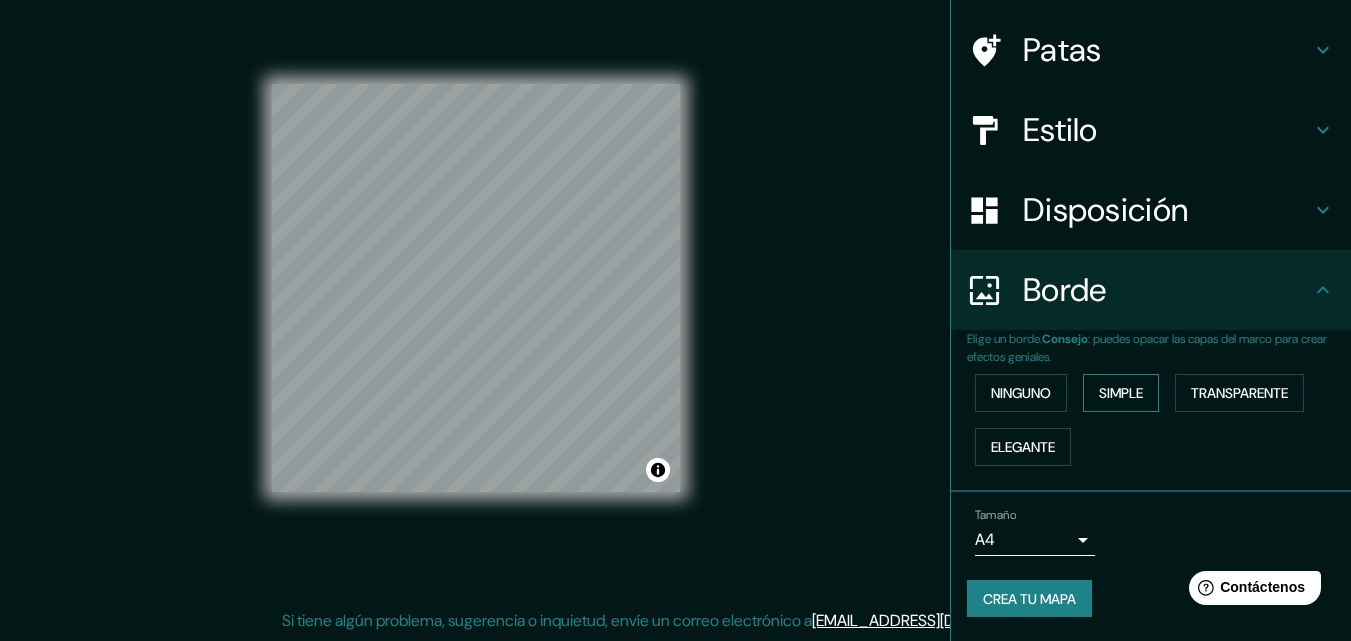 click on "Simple" at bounding box center [1121, 393] 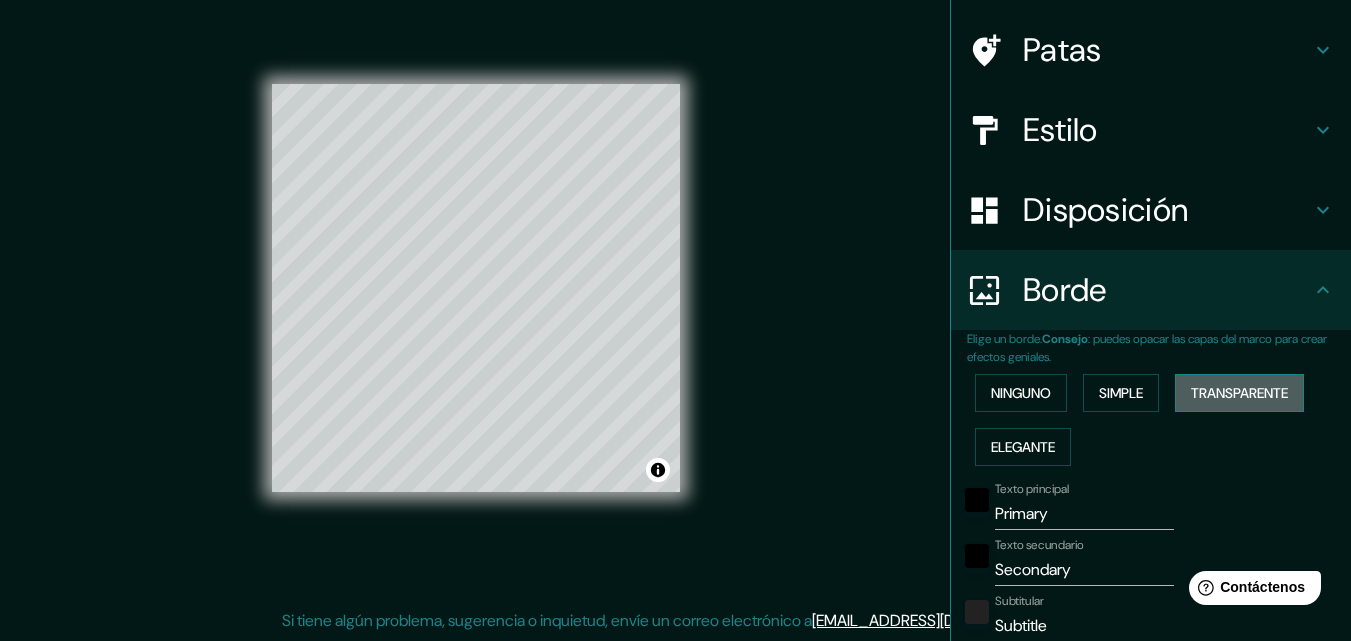 click on "Transparente" at bounding box center (1239, 393) 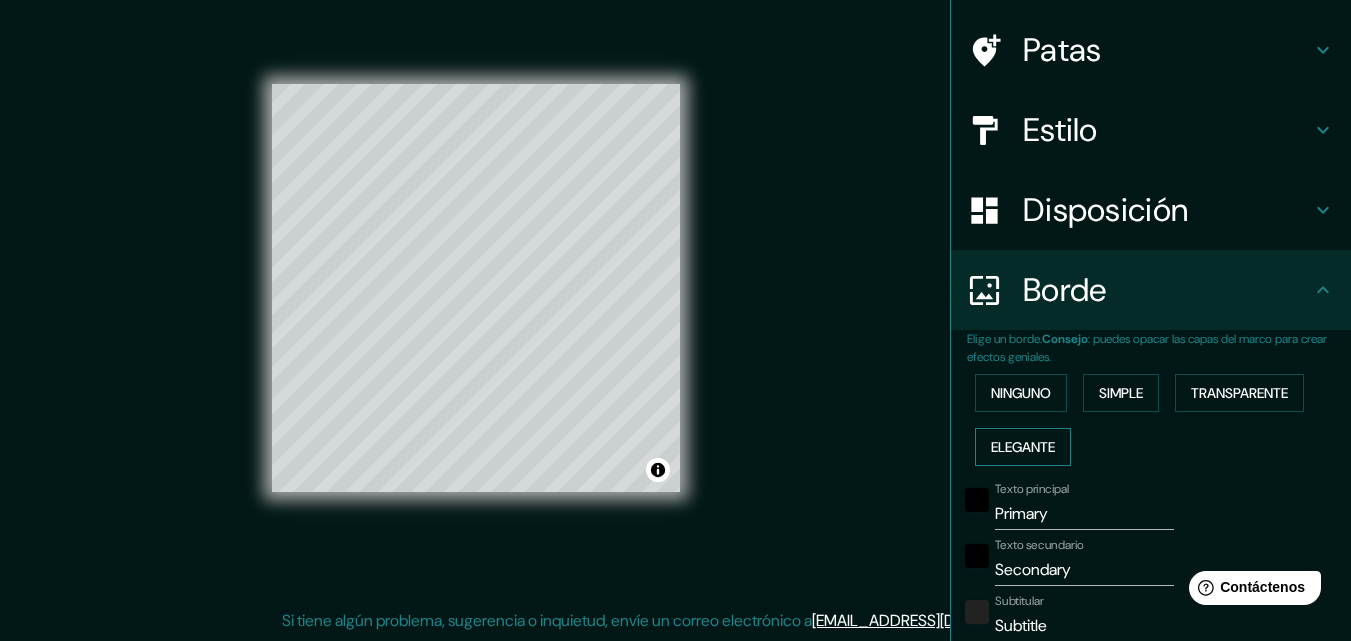 click on "Elegante" at bounding box center (1023, 447) 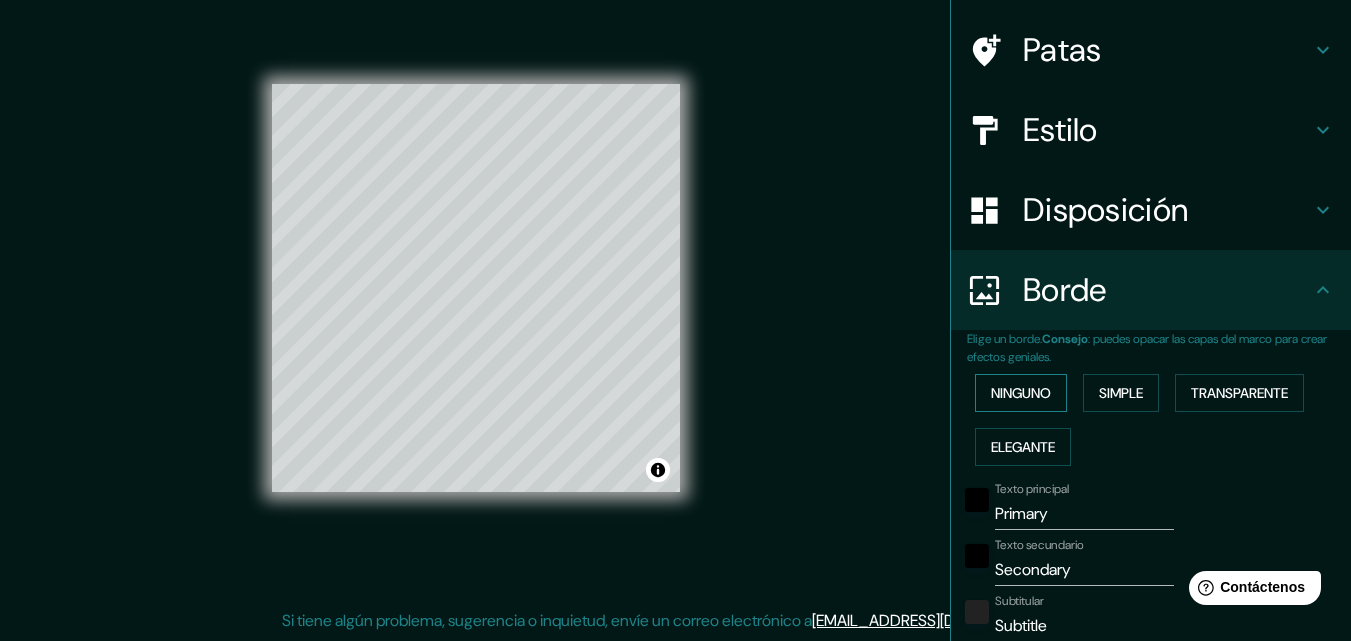 click on "Ninguno" at bounding box center [1021, 393] 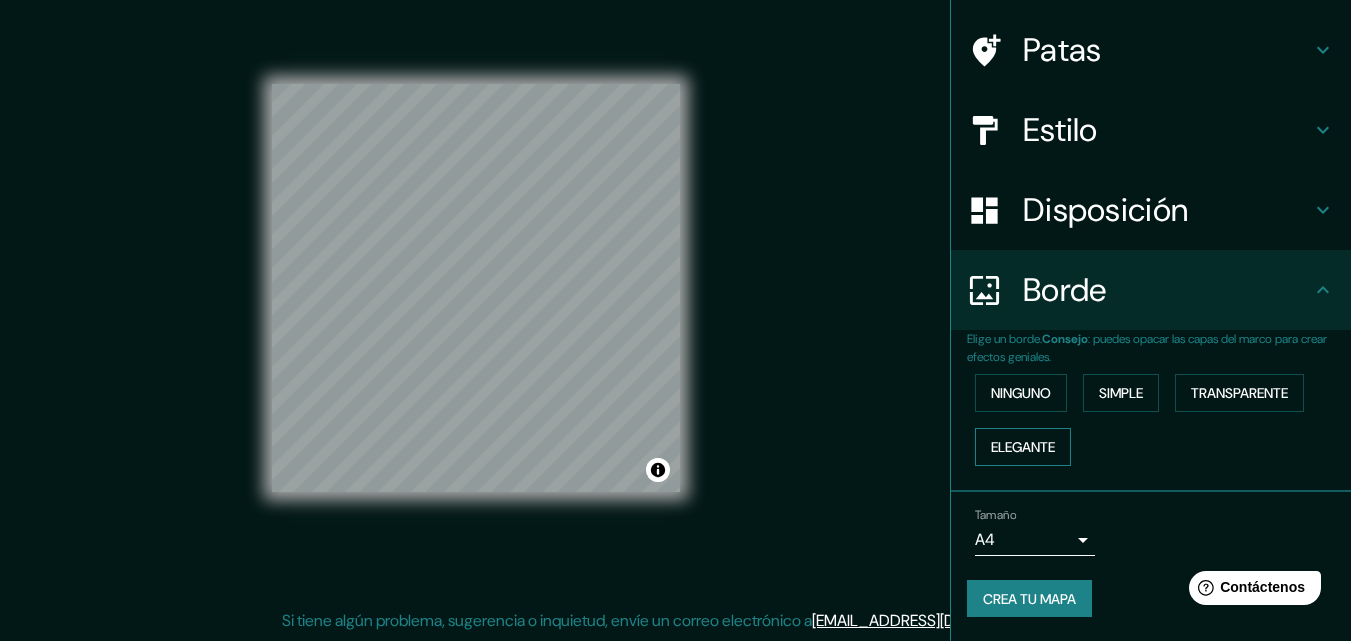 click on "Elegante" at bounding box center [1023, 447] 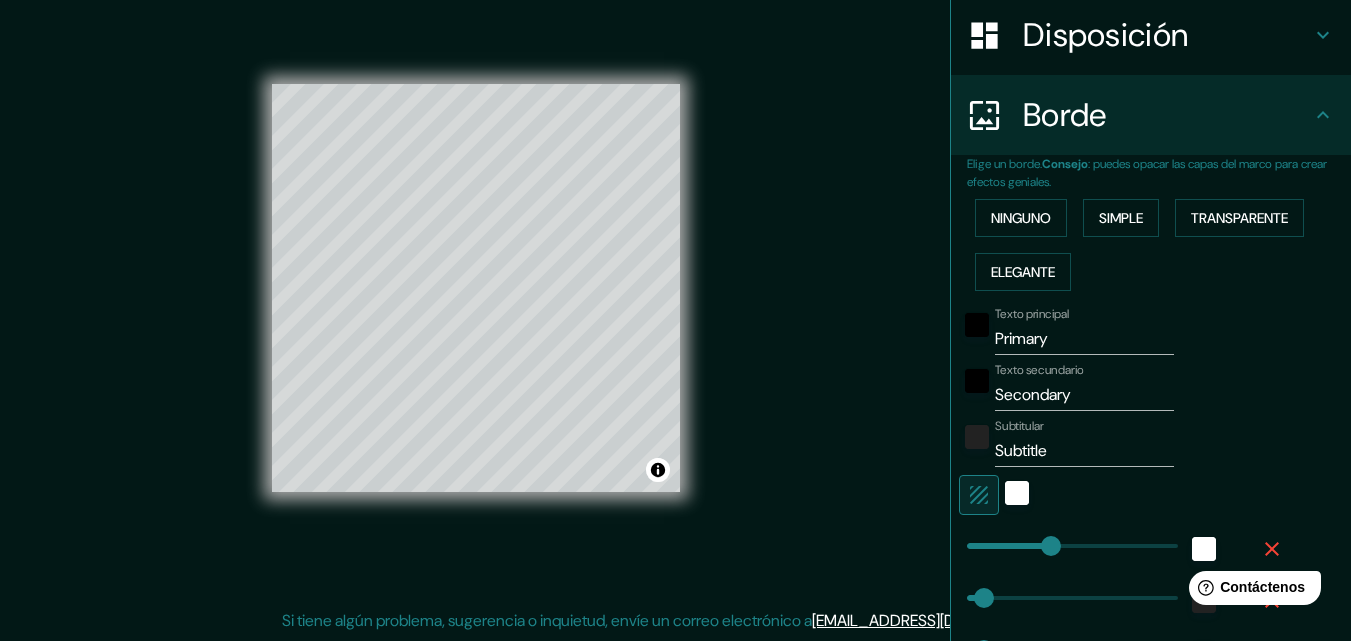 scroll, scrollTop: 306, scrollLeft: 0, axis: vertical 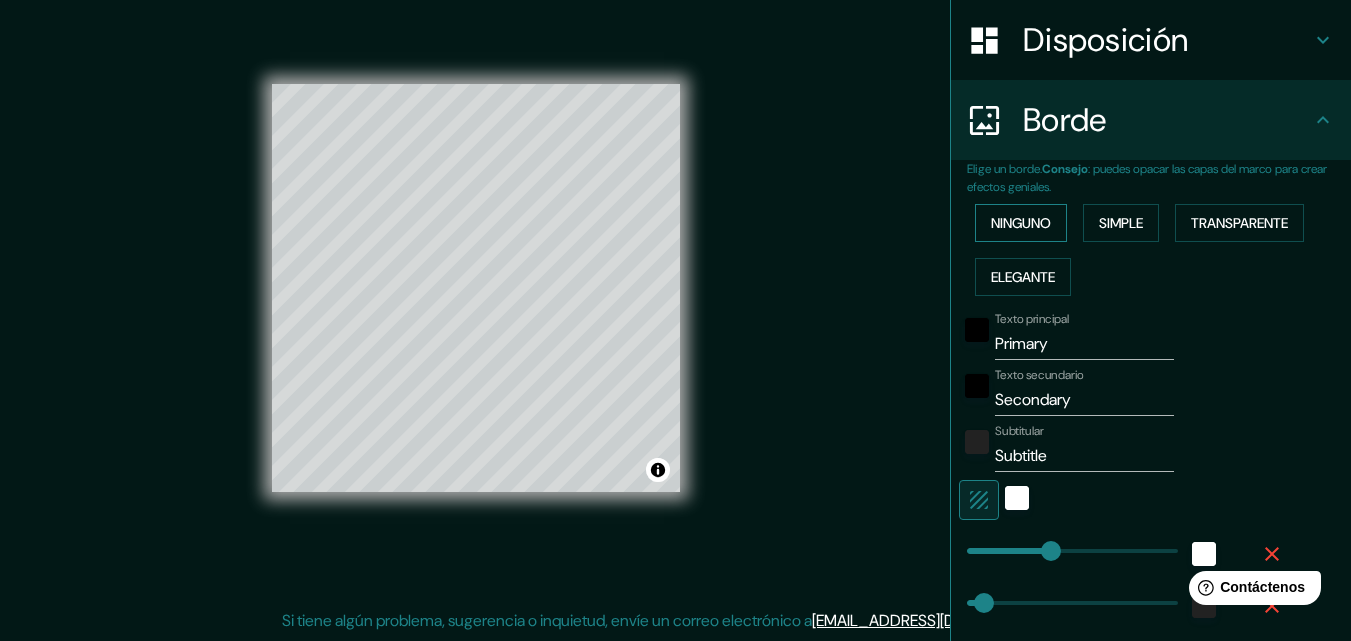 click on "Ninguno" at bounding box center (1021, 223) 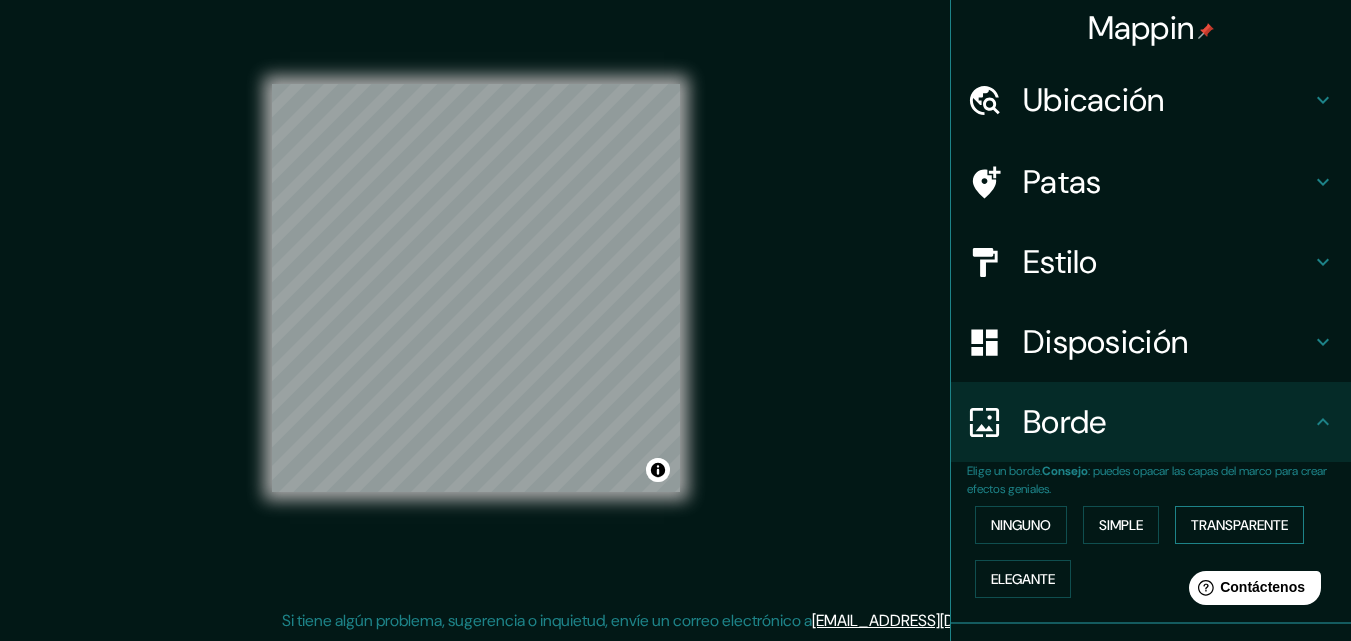 scroll, scrollTop: 0, scrollLeft: 0, axis: both 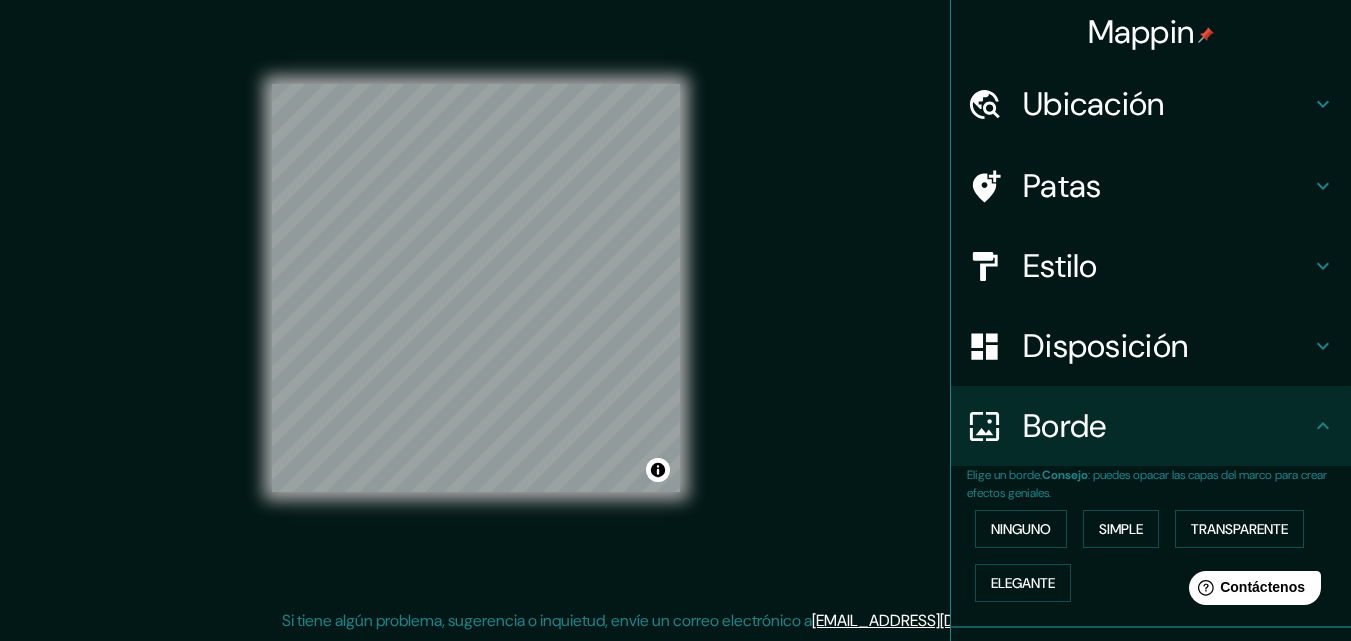 click on "Patas" at bounding box center (1167, 186) 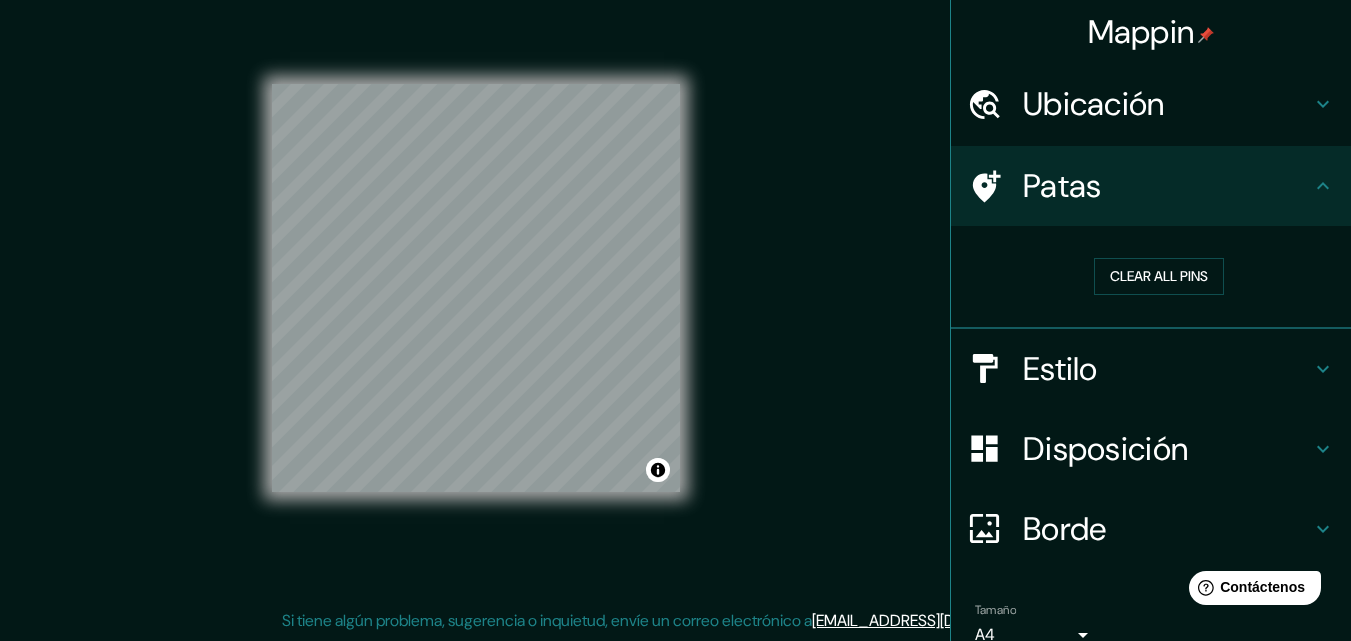 click on "Patas" at bounding box center [1167, 186] 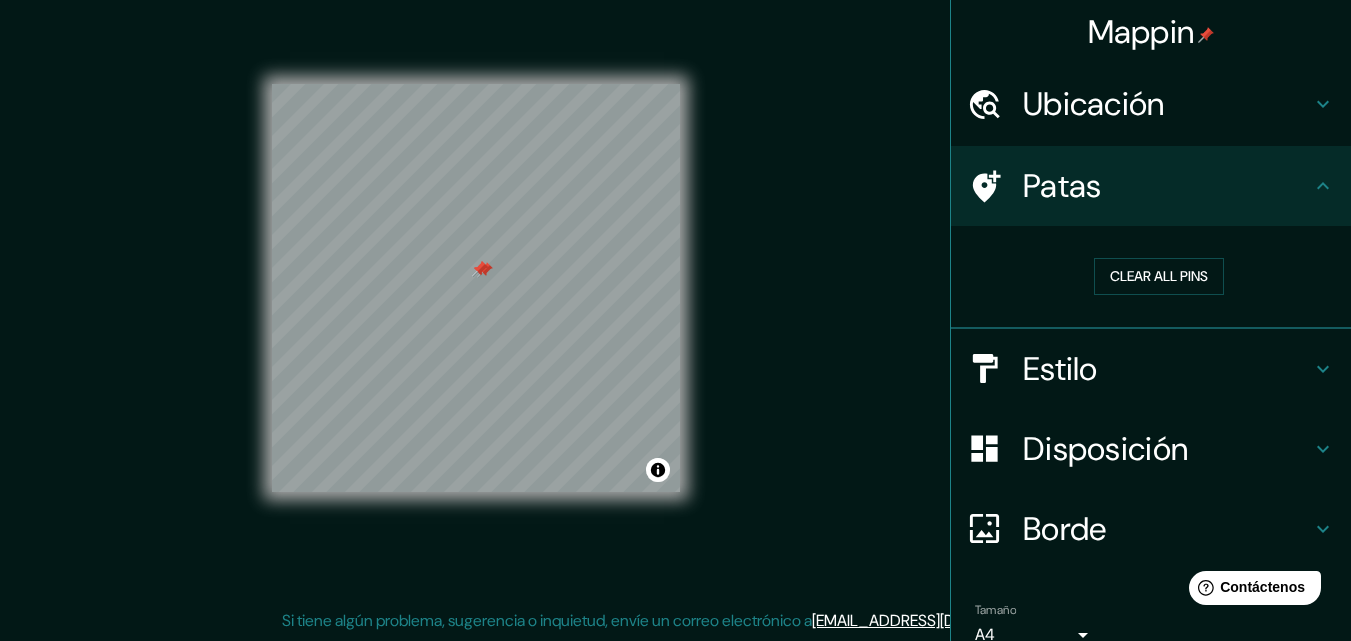 click at bounding box center (480, 269) 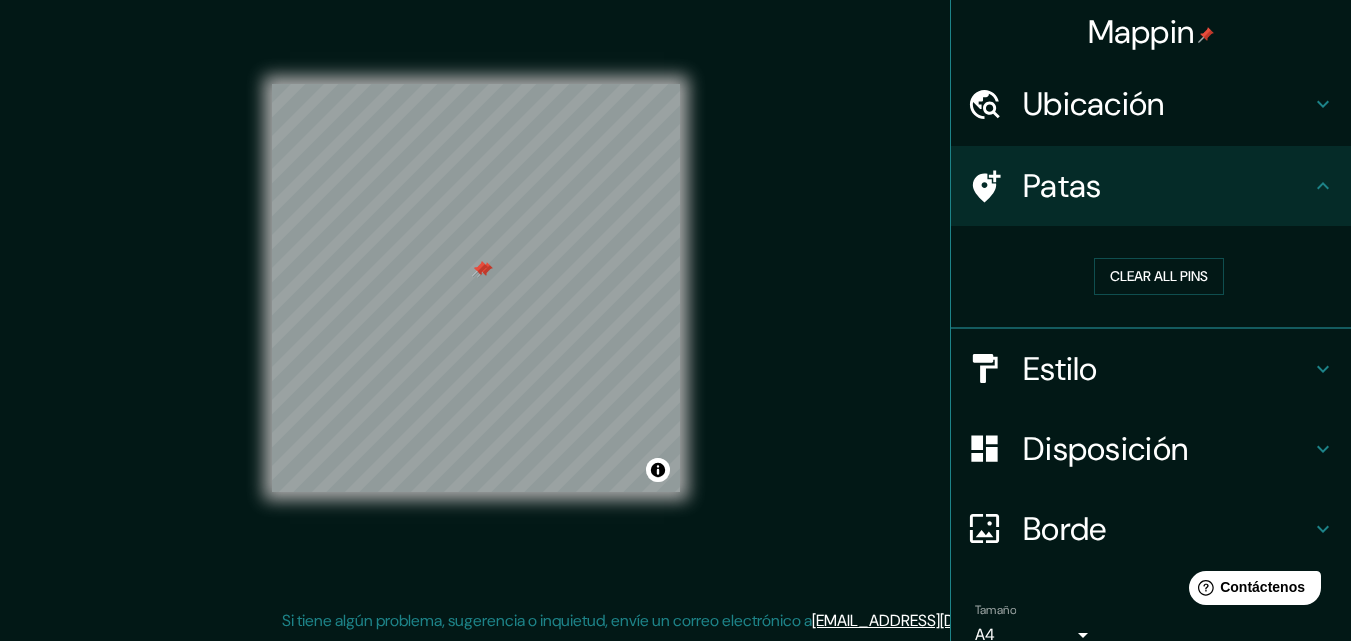 click at bounding box center [480, 269] 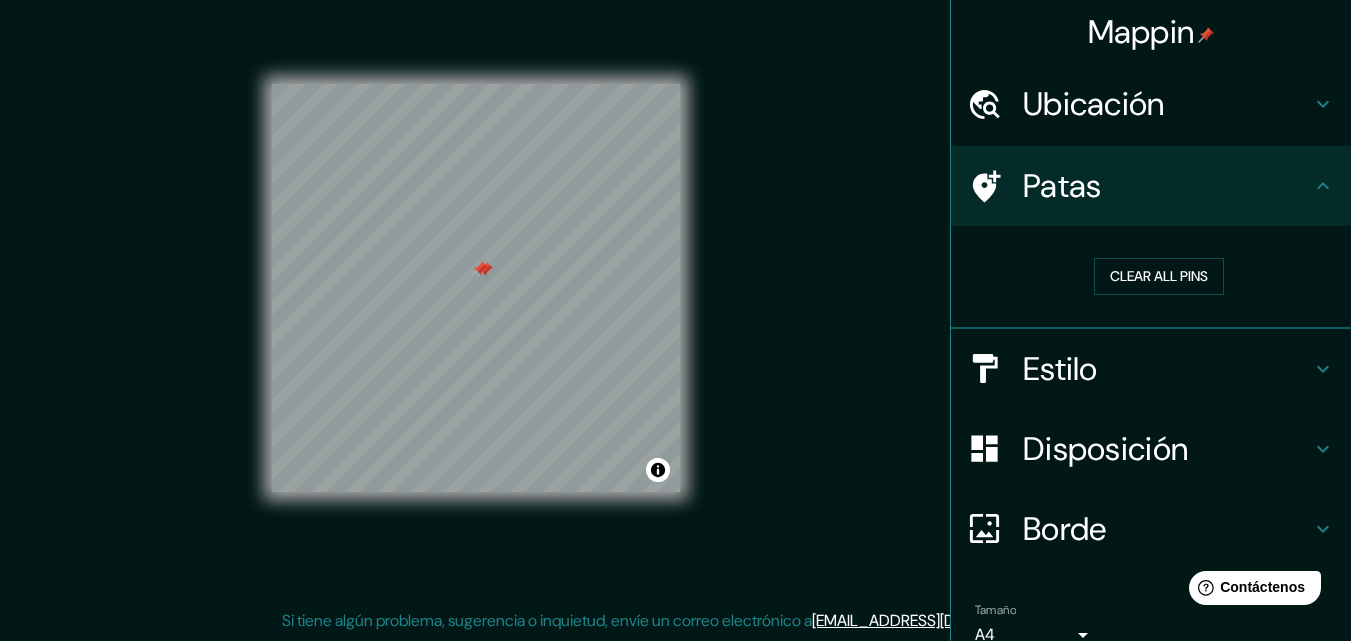 click at bounding box center [480, 269] 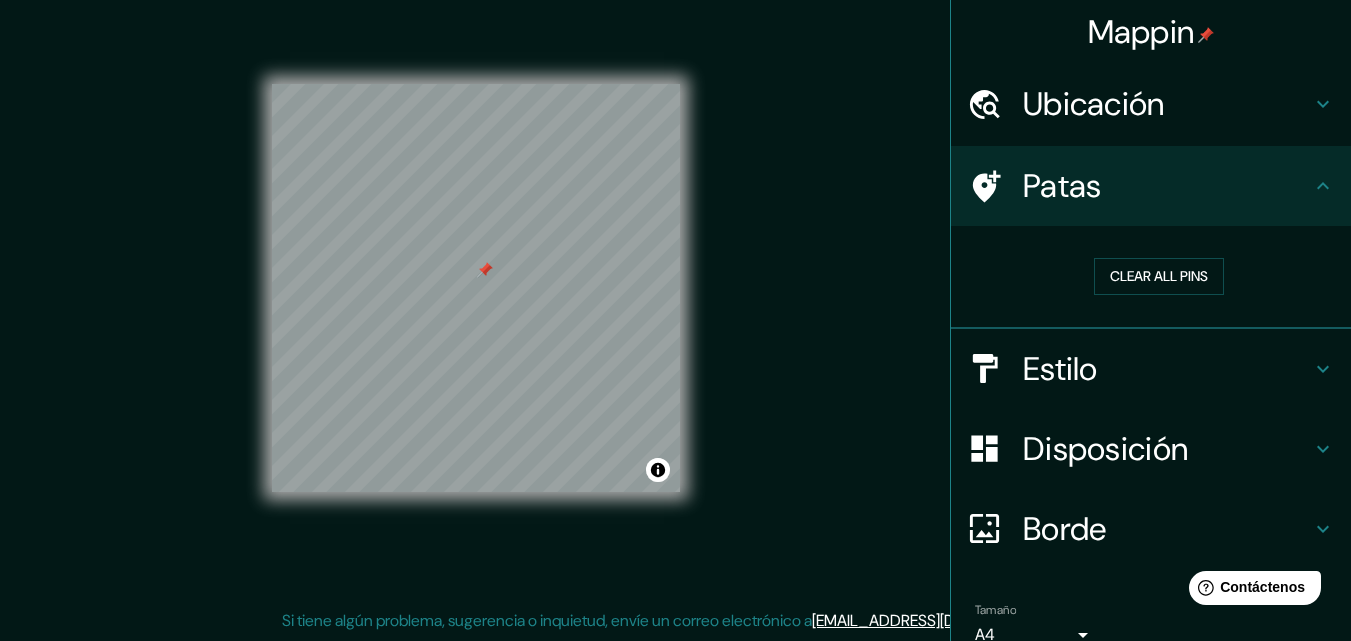 click at bounding box center (485, 270) 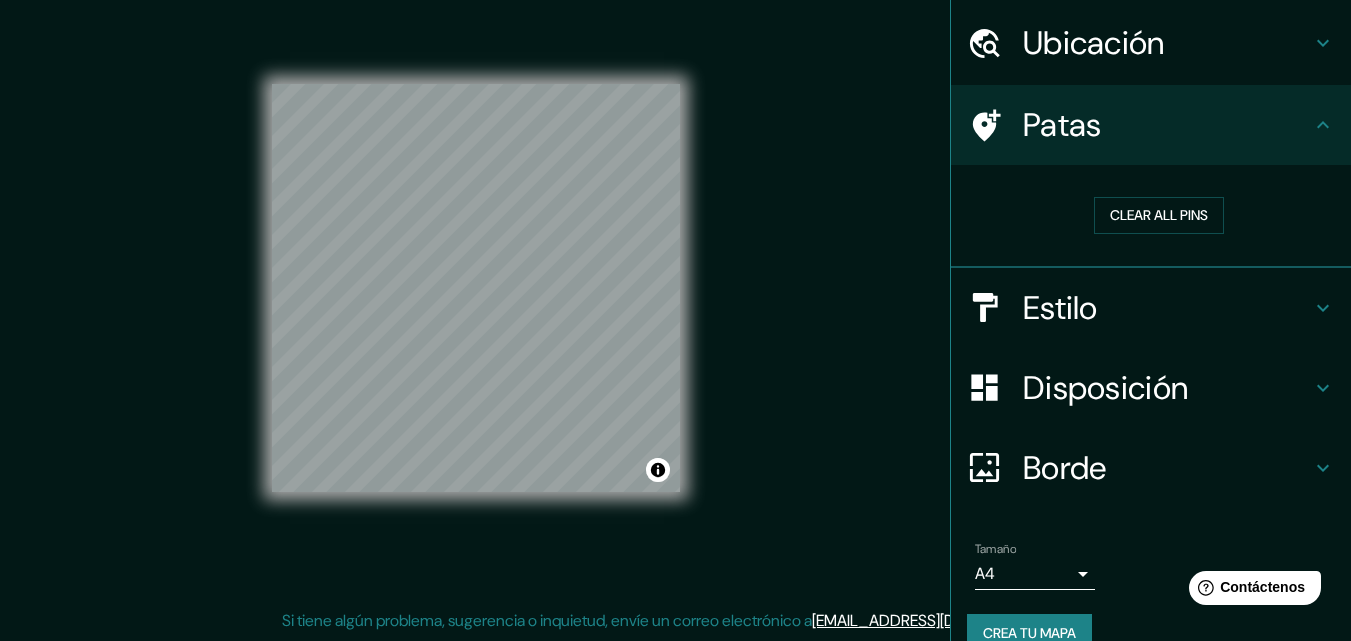 scroll, scrollTop: 95, scrollLeft: 0, axis: vertical 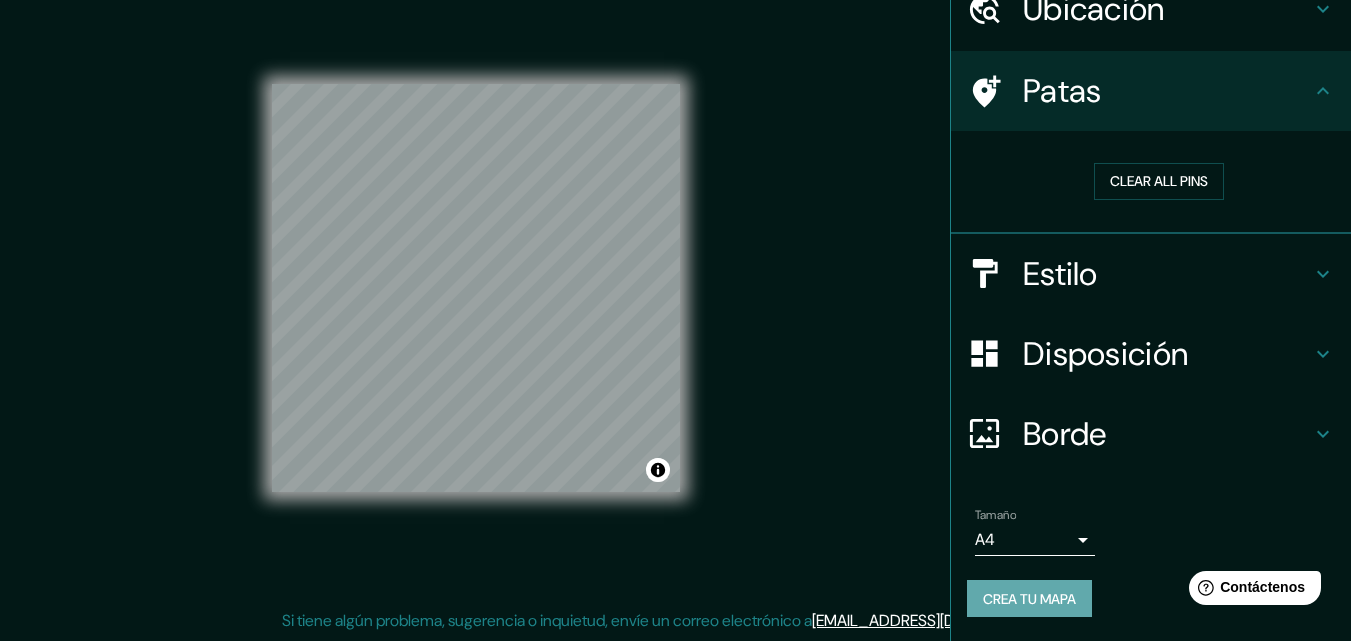 click on "Crea tu mapa" at bounding box center [1029, 599] 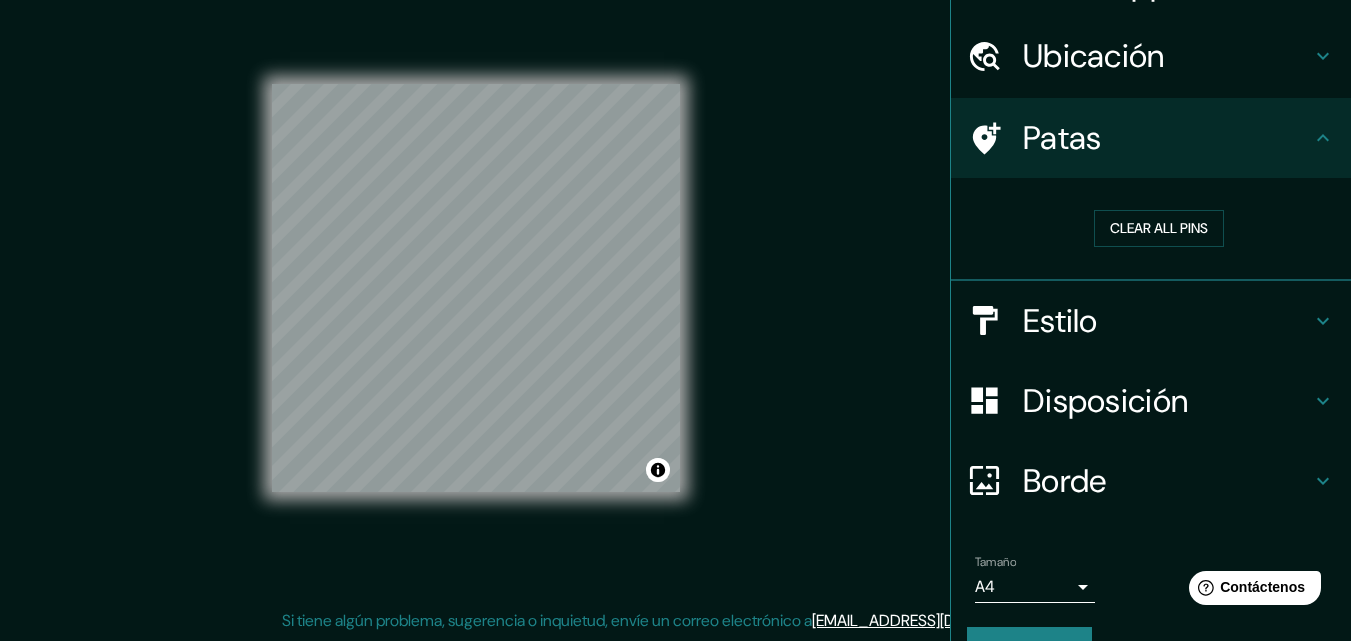 scroll, scrollTop: 95, scrollLeft: 0, axis: vertical 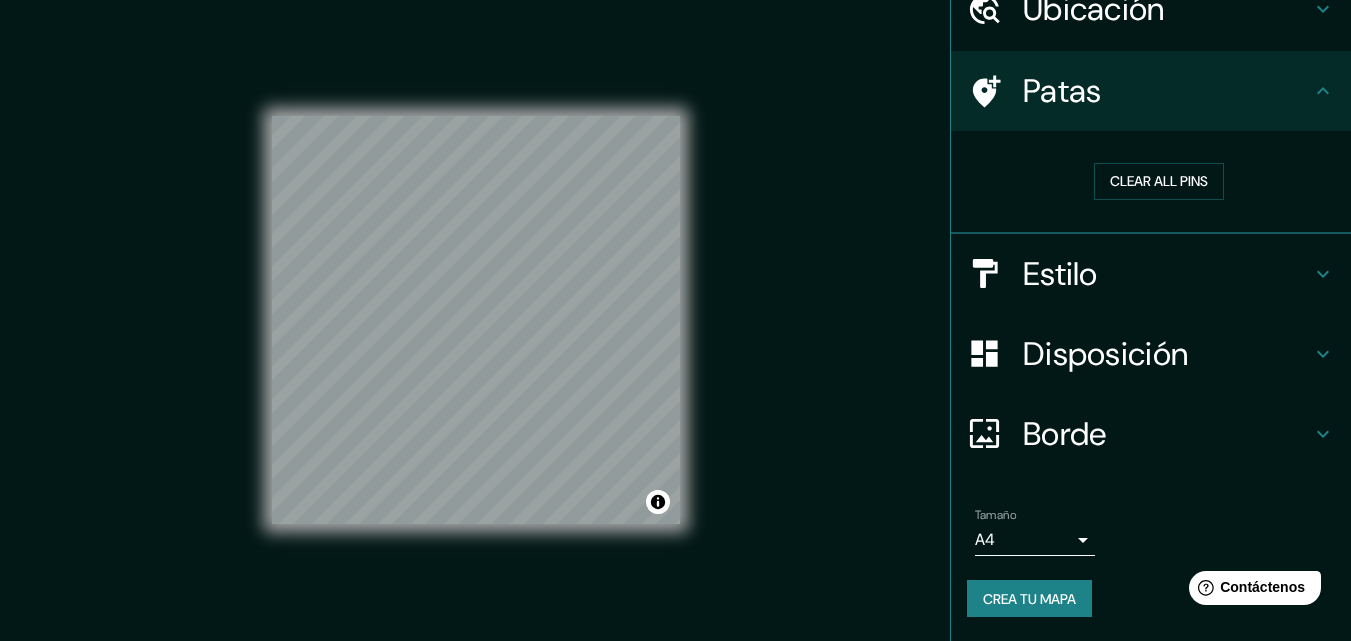click on "Crea tu mapa" at bounding box center [1029, 599] 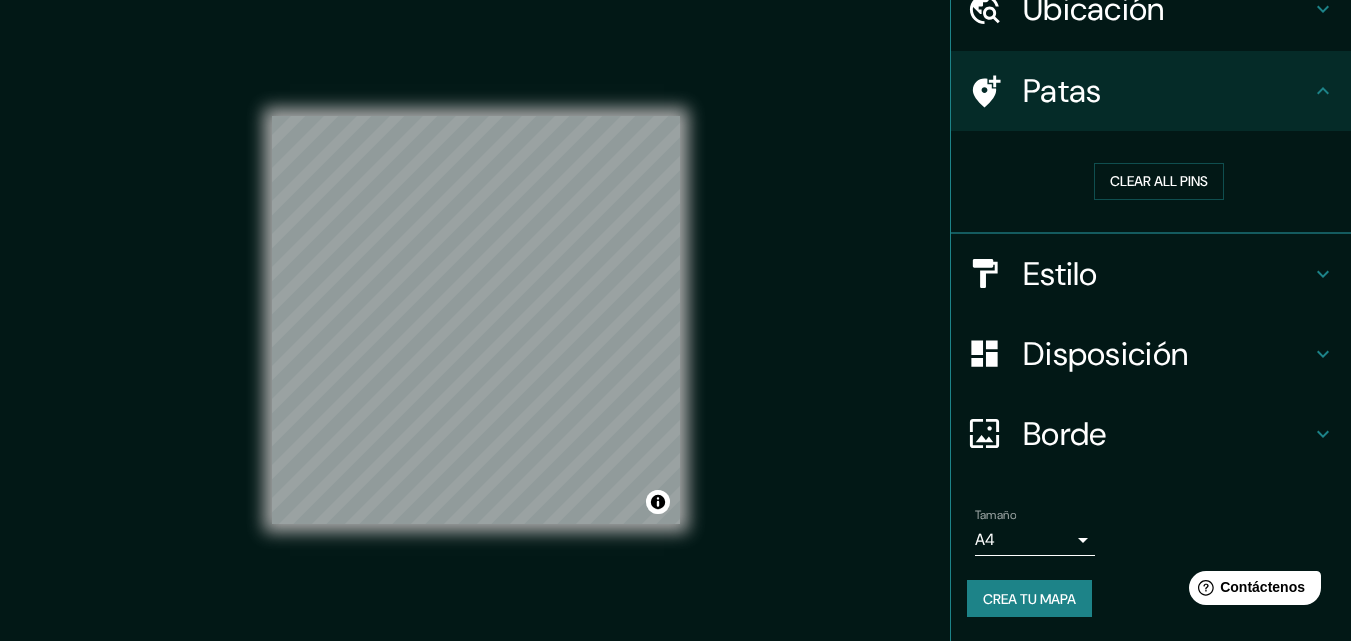click on "Estilo" at bounding box center [1151, 274] 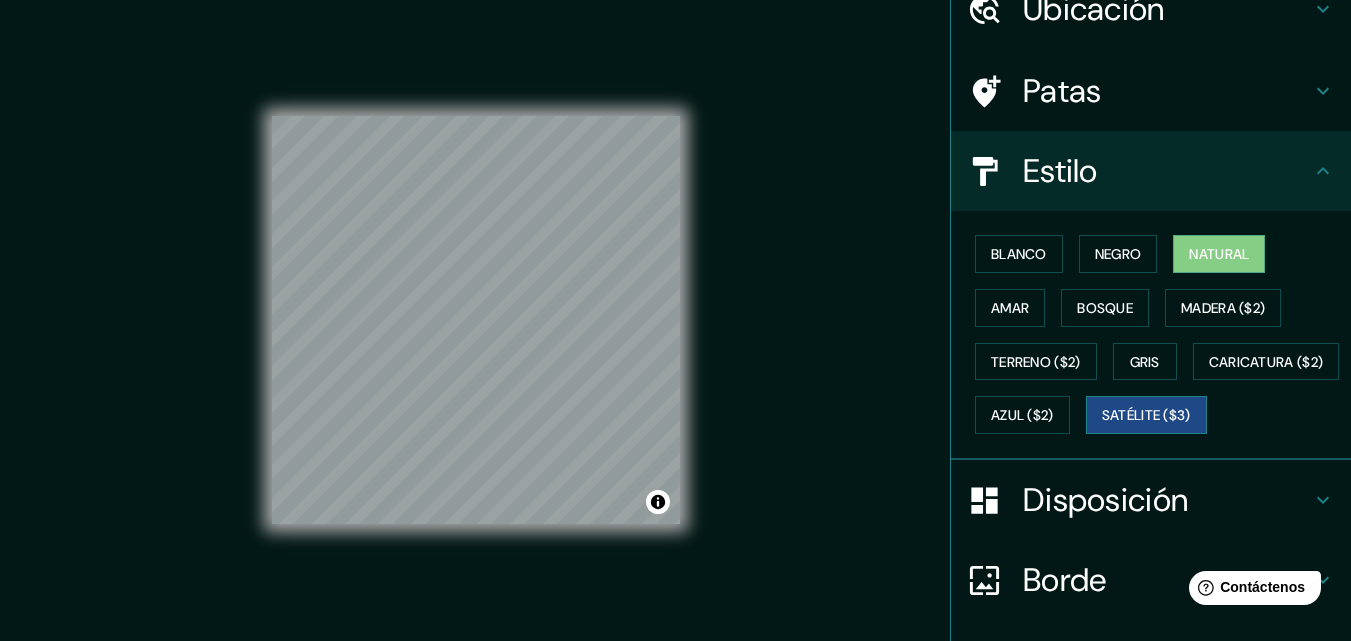 click on "Satélite ($3)" at bounding box center [1146, 416] 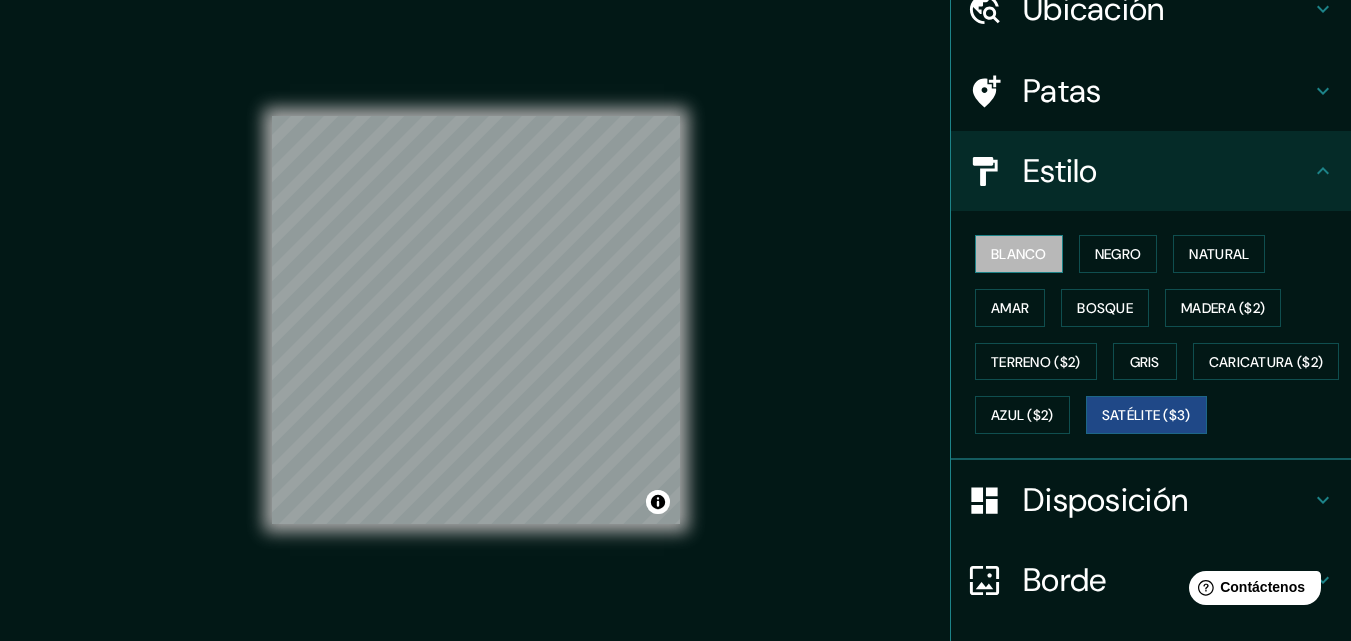 click on "Blanco" at bounding box center [1019, 254] 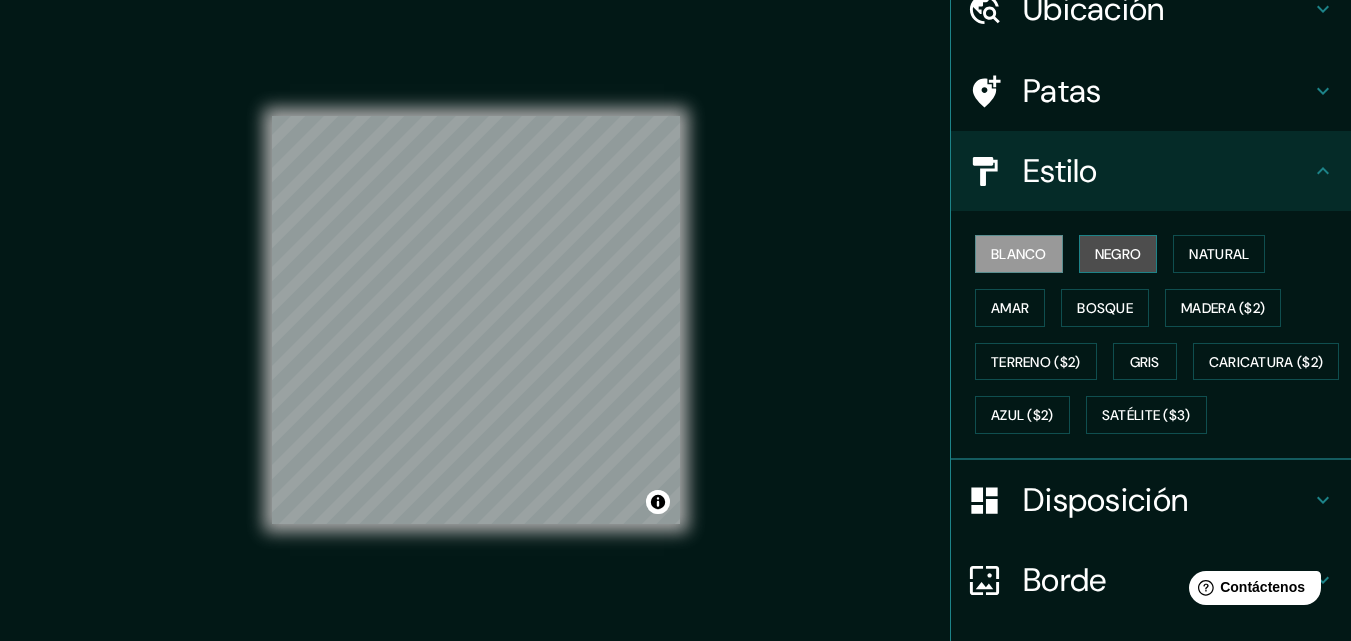 click on "Negro" at bounding box center (1118, 254) 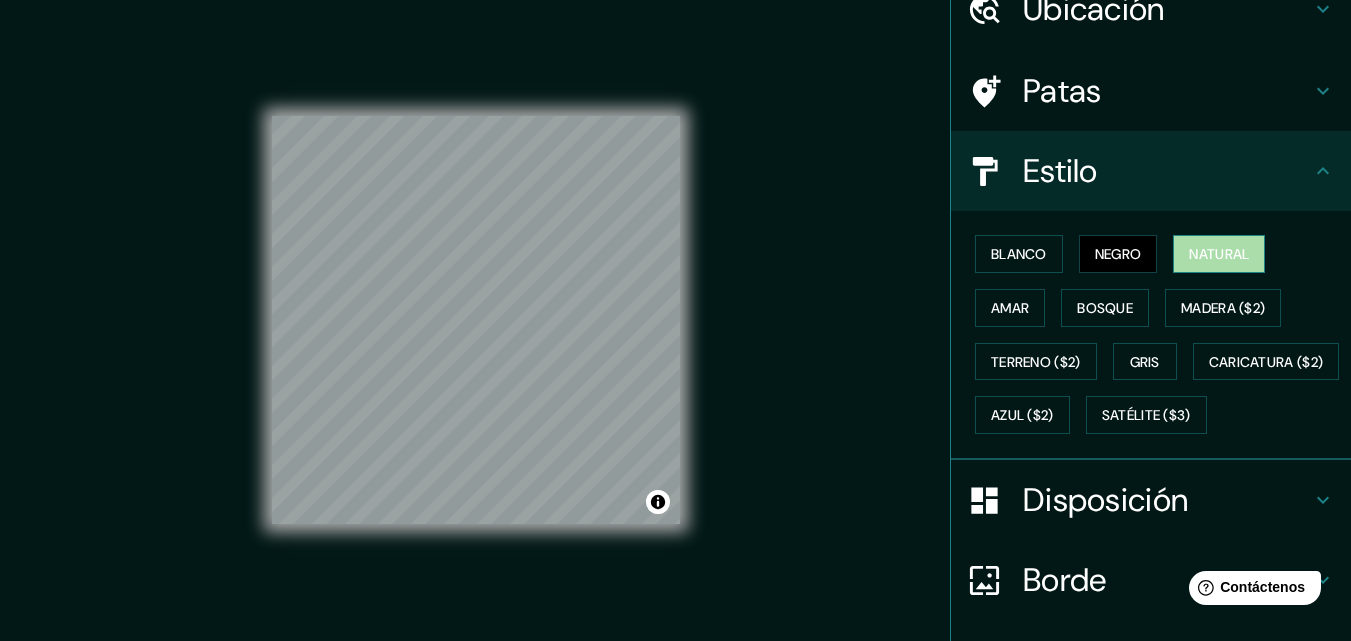 click on "Natural" at bounding box center [1219, 254] 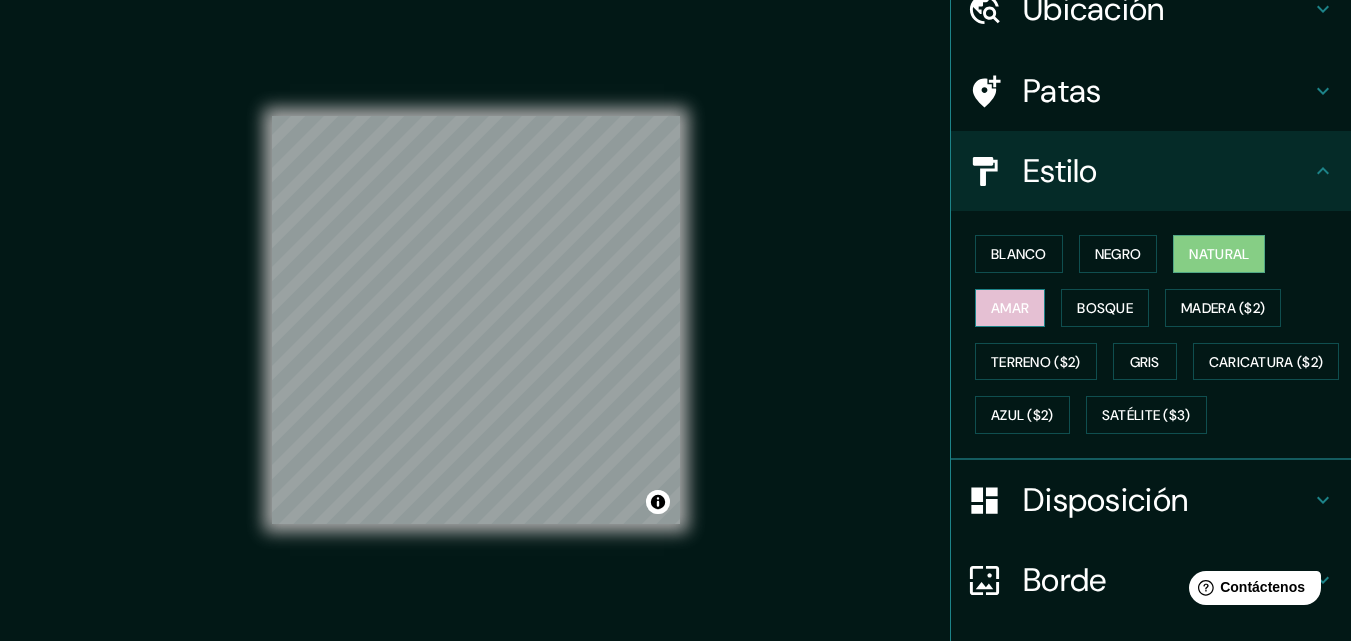 click on "Amar" at bounding box center [1010, 308] 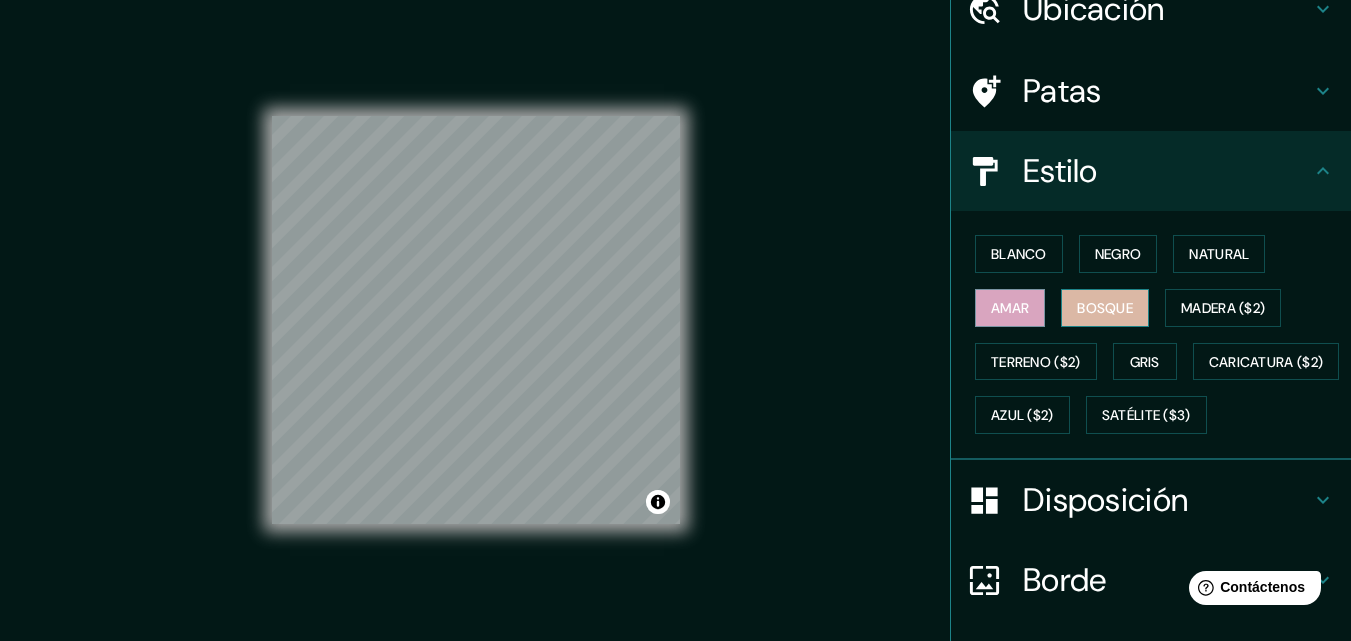 click on "Bosque" at bounding box center [1105, 308] 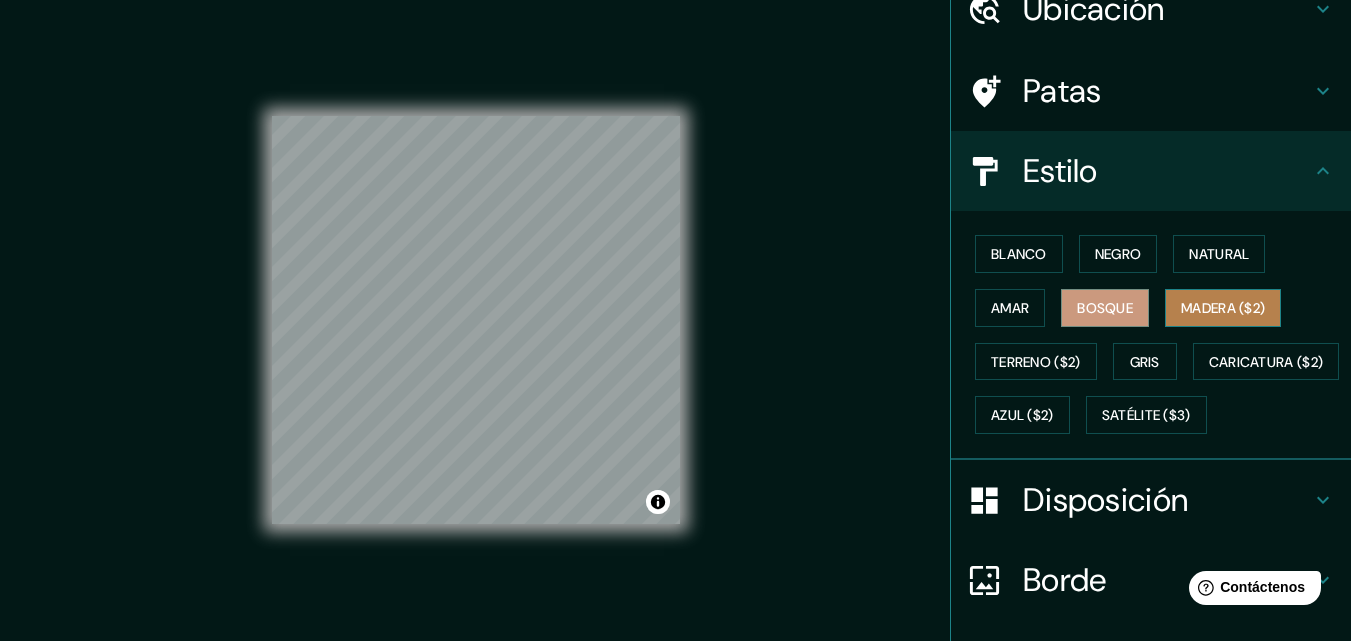 click on "Madera ($2)" at bounding box center (1223, 308) 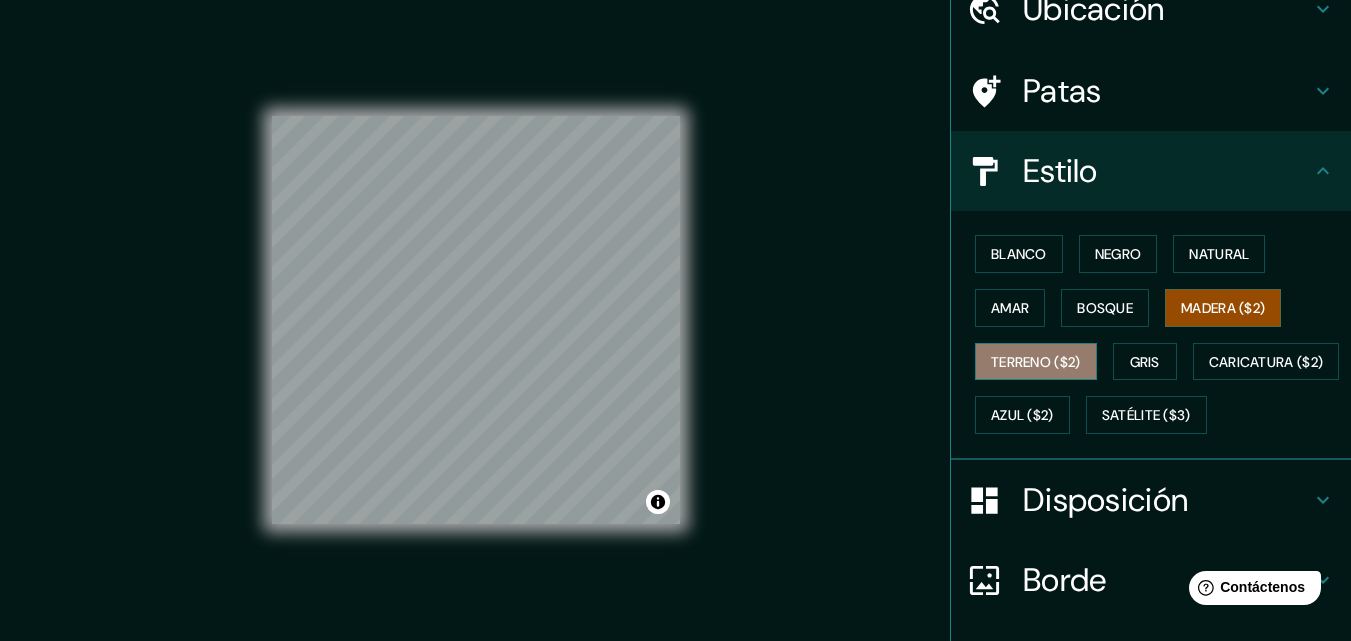 click on "Terreno ($2)" at bounding box center (1036, 362) 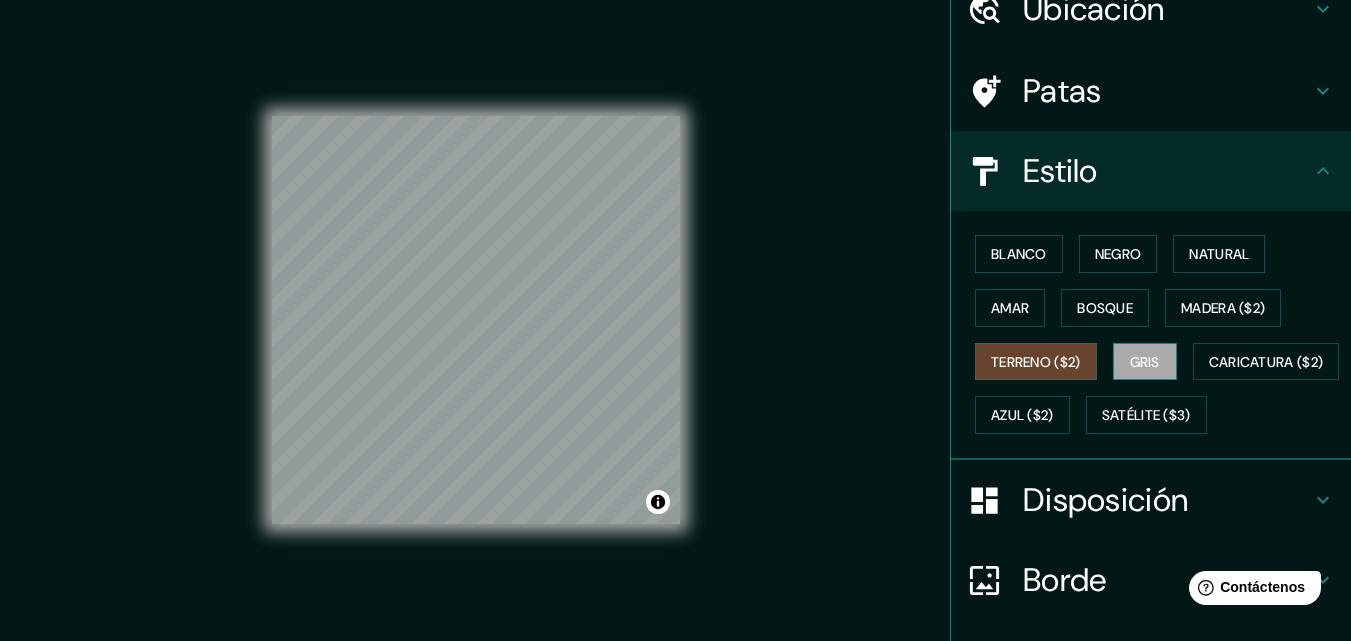 click on "Gris" at bounding box center (1145, 362) 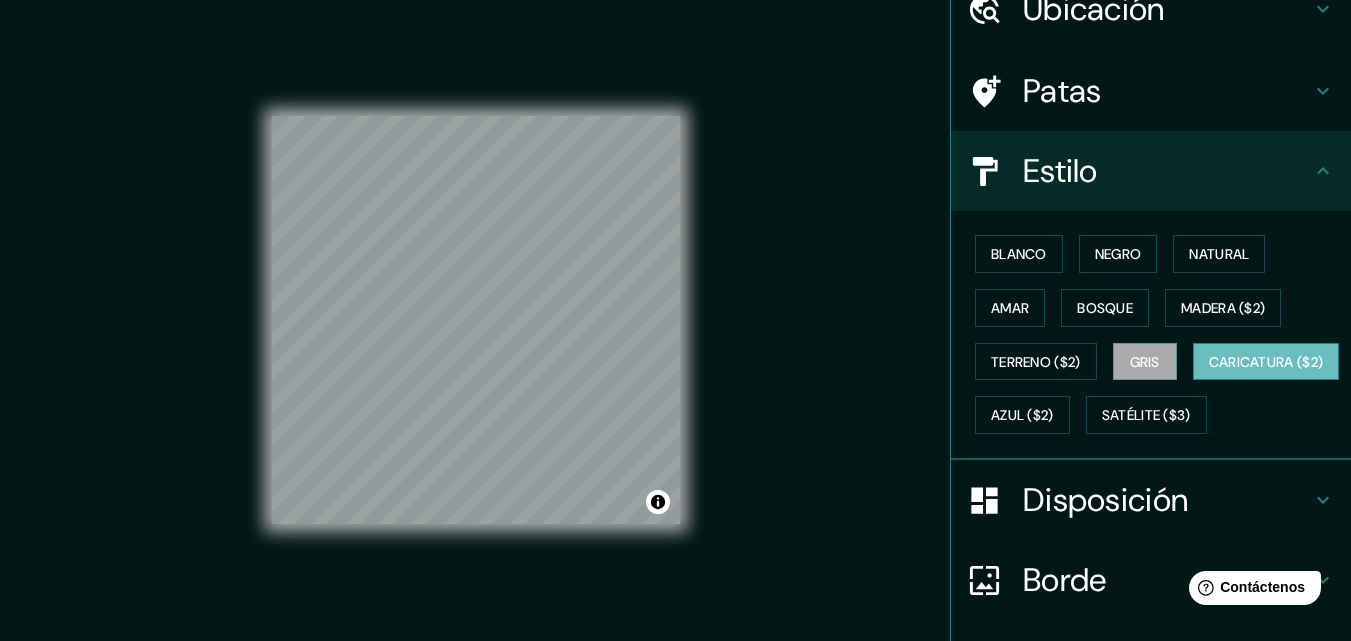 click on "Caricatura ($2)" at bounding box center [1266, 362] 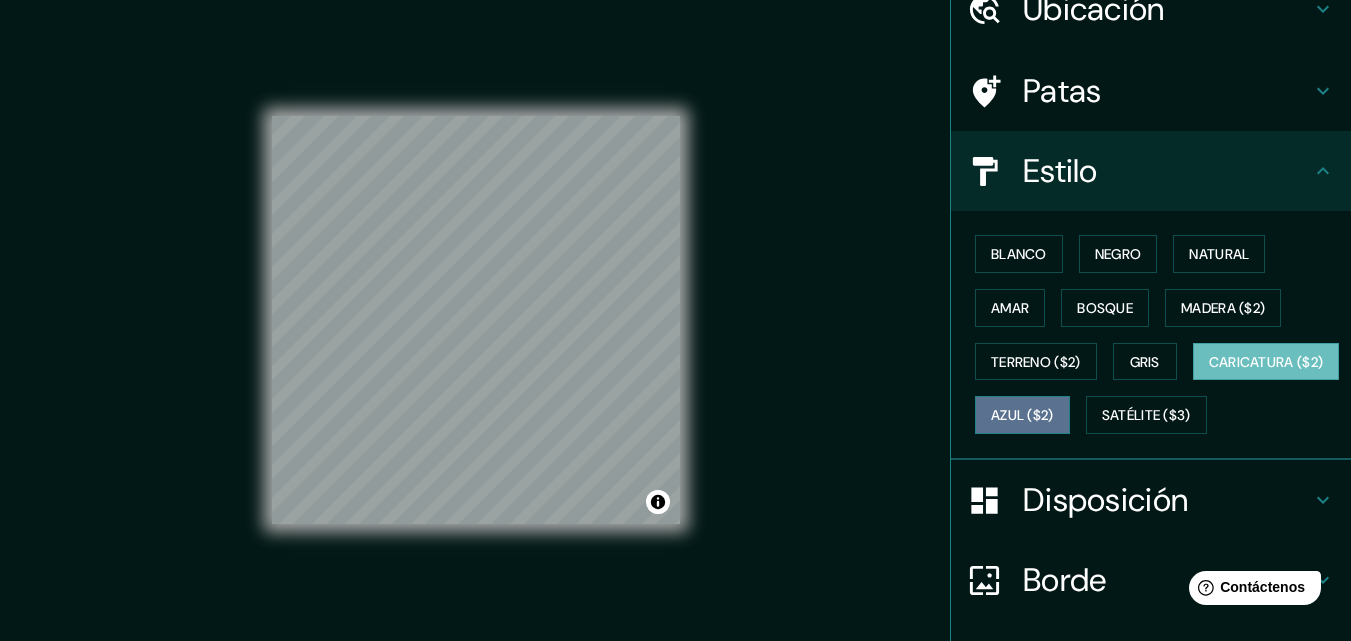 click on "Azul ($2)" at bounding box center [1022, 416] 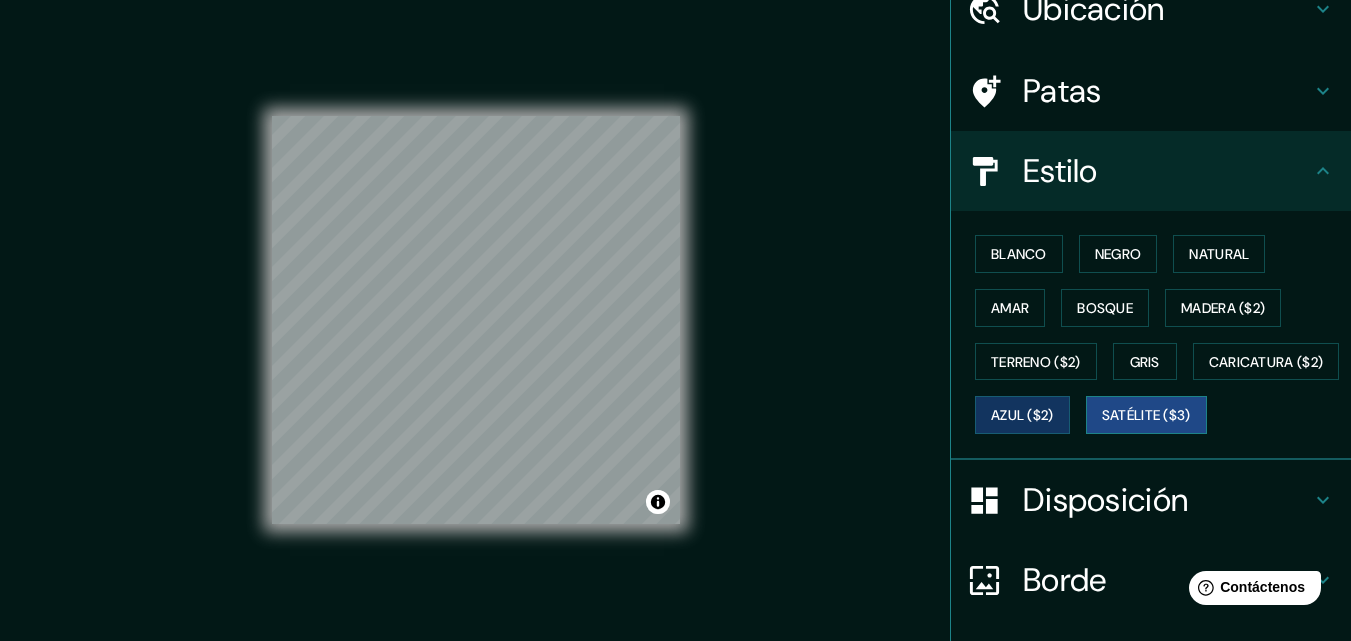 click on "Satélite ($3)" at bounding box center [1146, 416] 